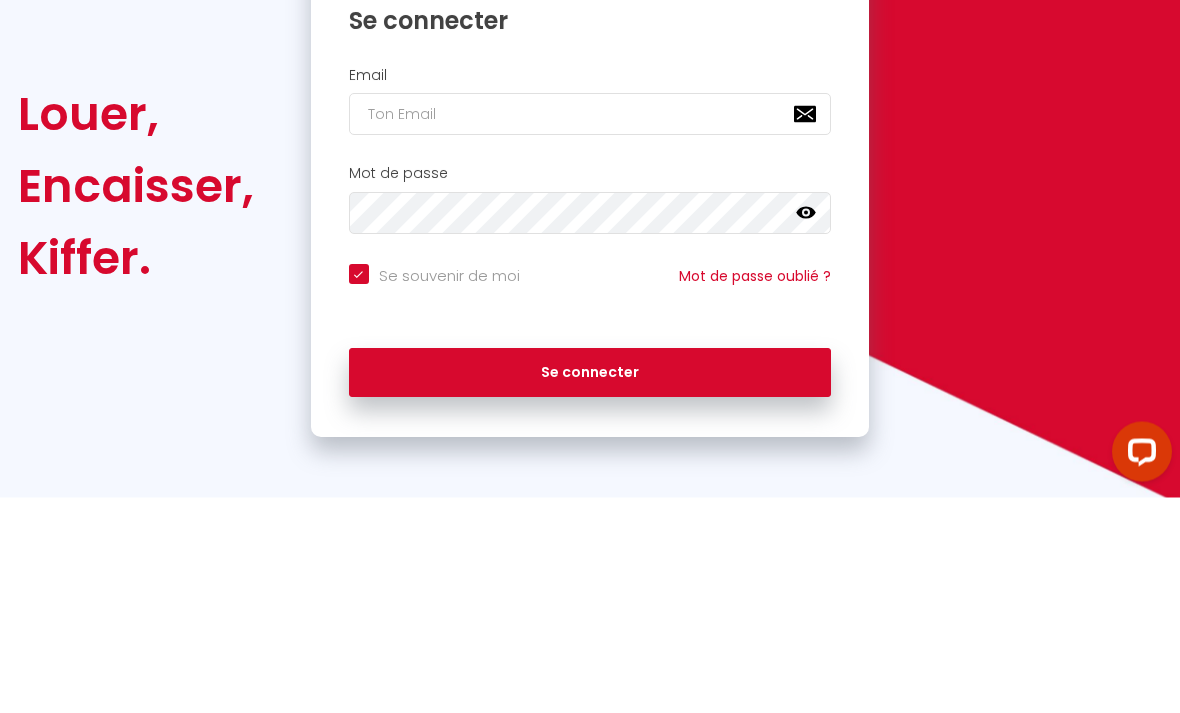 scroll, scrollTop: 0, scrollLeft: 0, axis: both 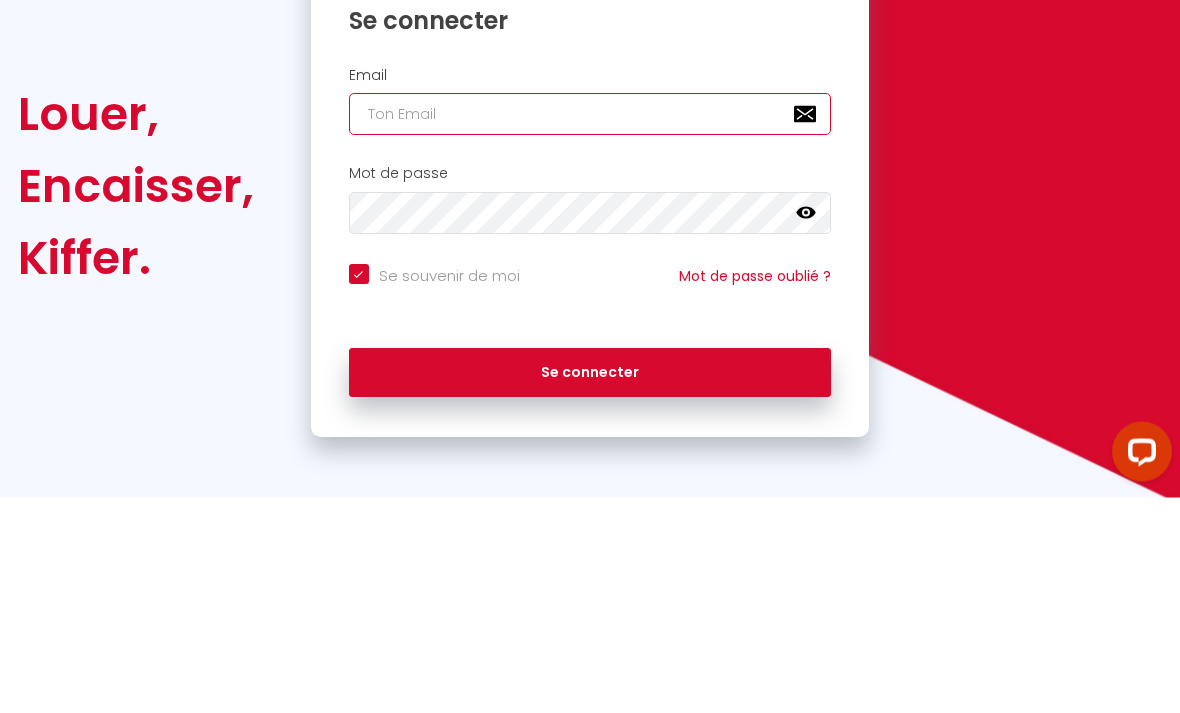 type on "[EMAIL]" 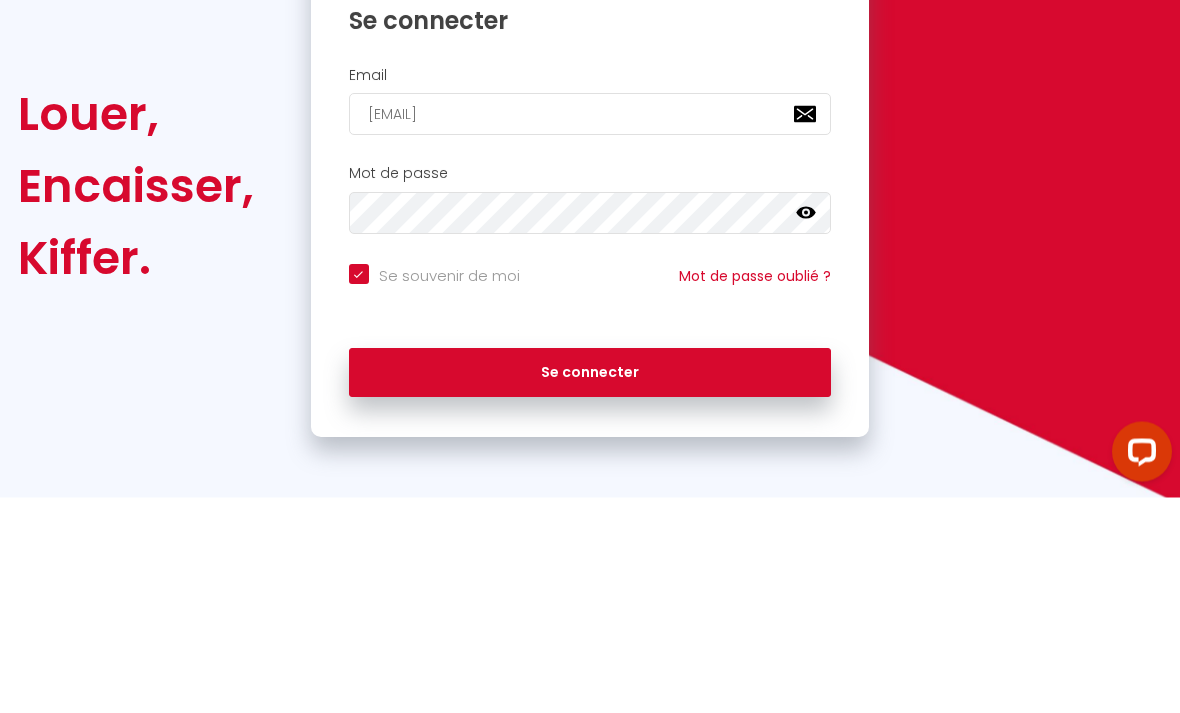 click on "Se connecter" at bounding box center (590, 589) 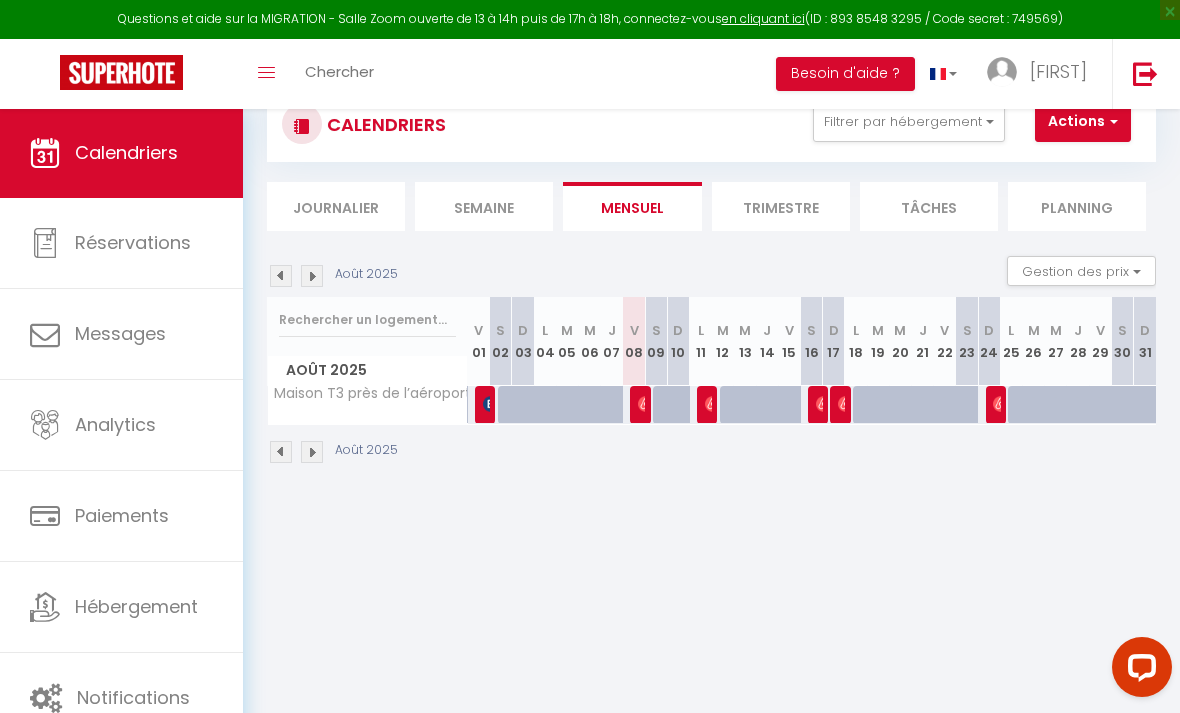 click on "×" at bounding box center [1170, 10] 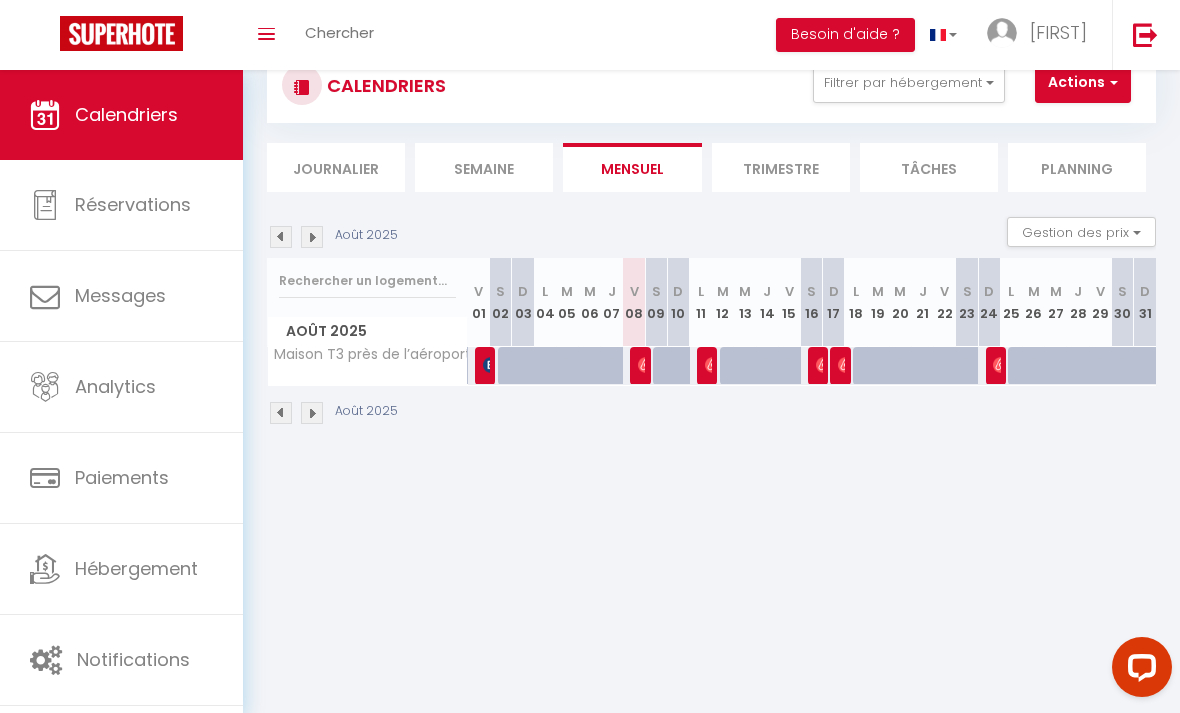 scroll, scrollTop: 70, scrollLeft: 0, axis: vertical 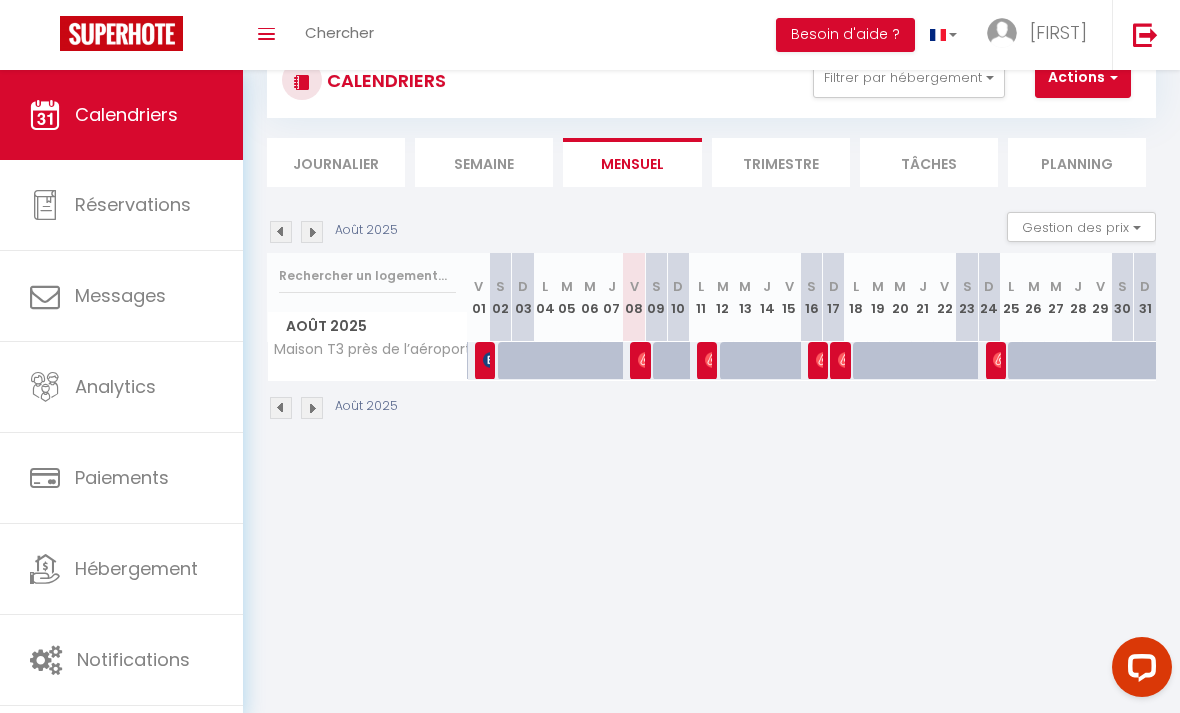 click on "[FIRST]" at bounding box center [1058, 32] 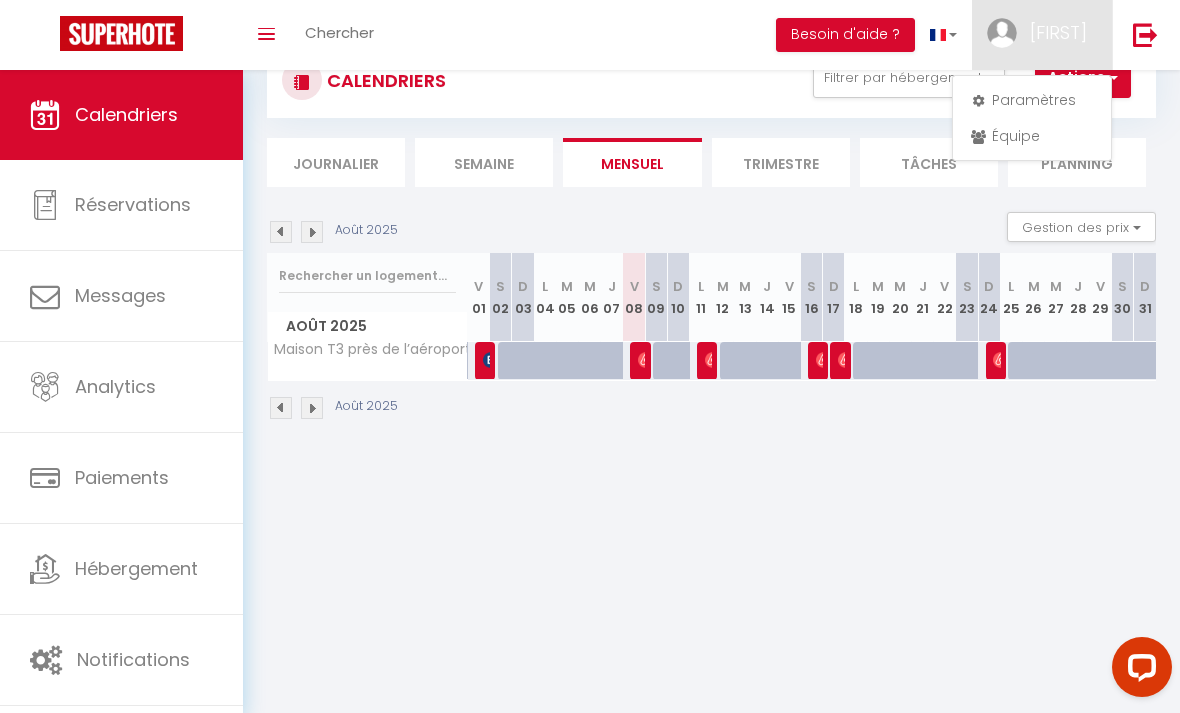 click on "Paramètres" at bounding box center [1032, 100] 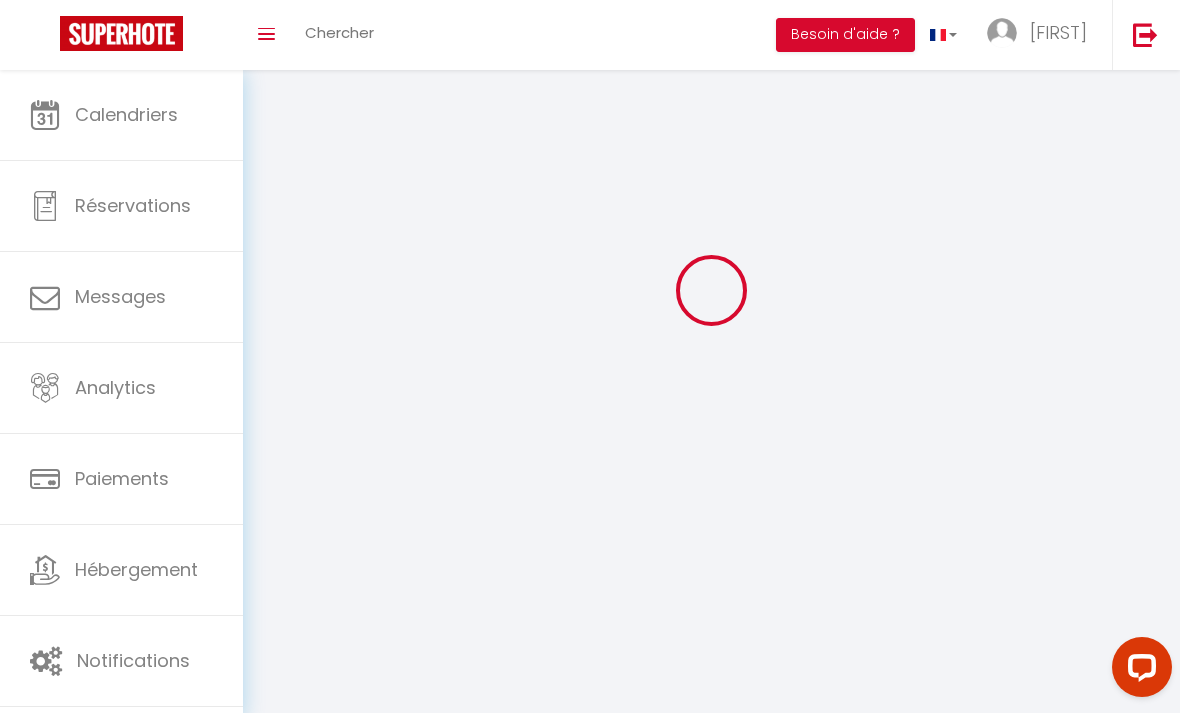 select 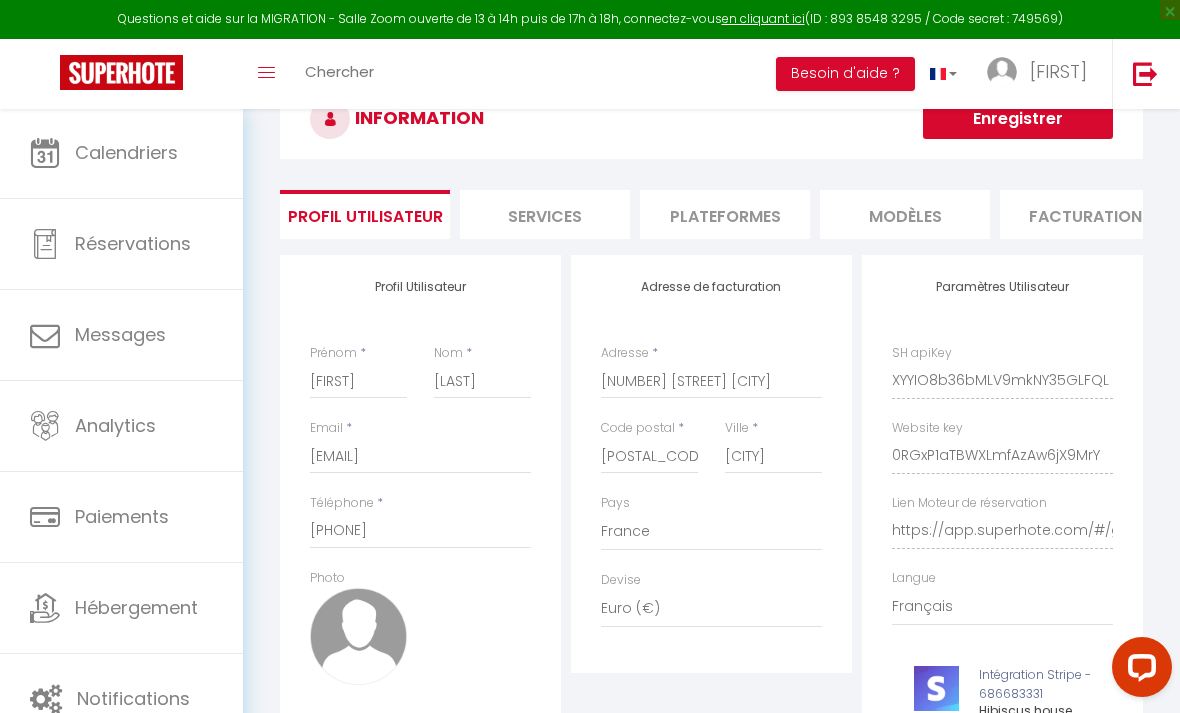 click on "Plateformes" at bounding box center (725, 214) 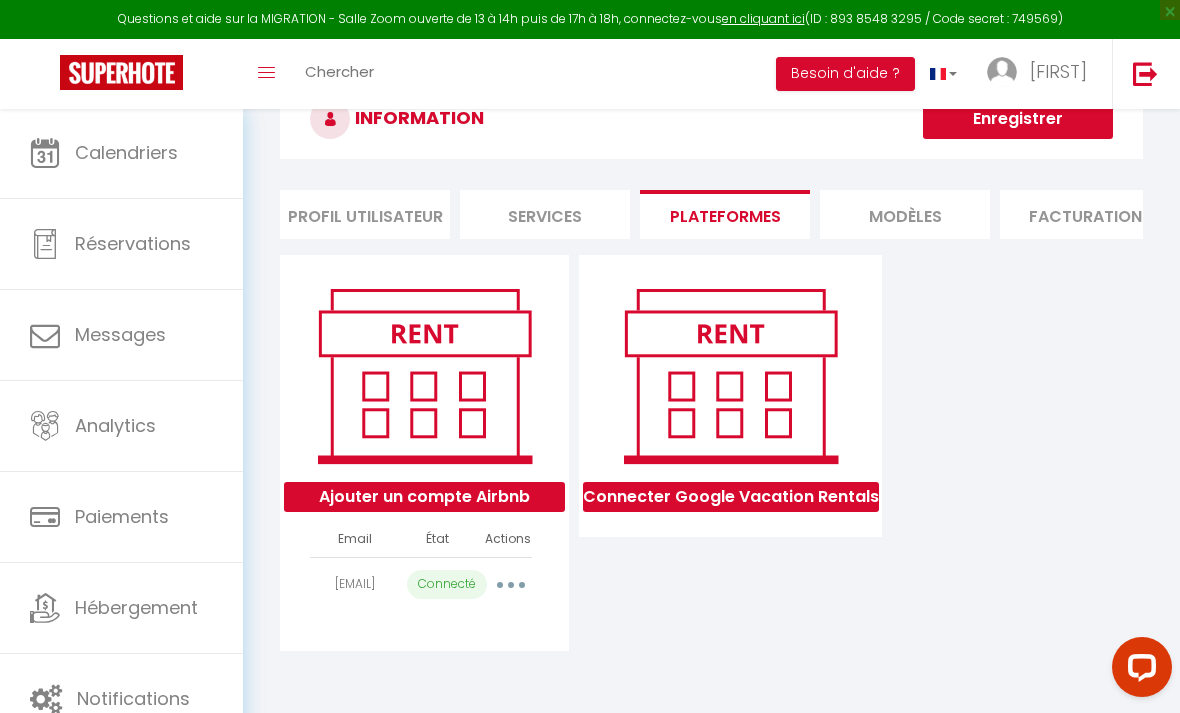 click on "Calendriers" at bounding box center (126, 152) 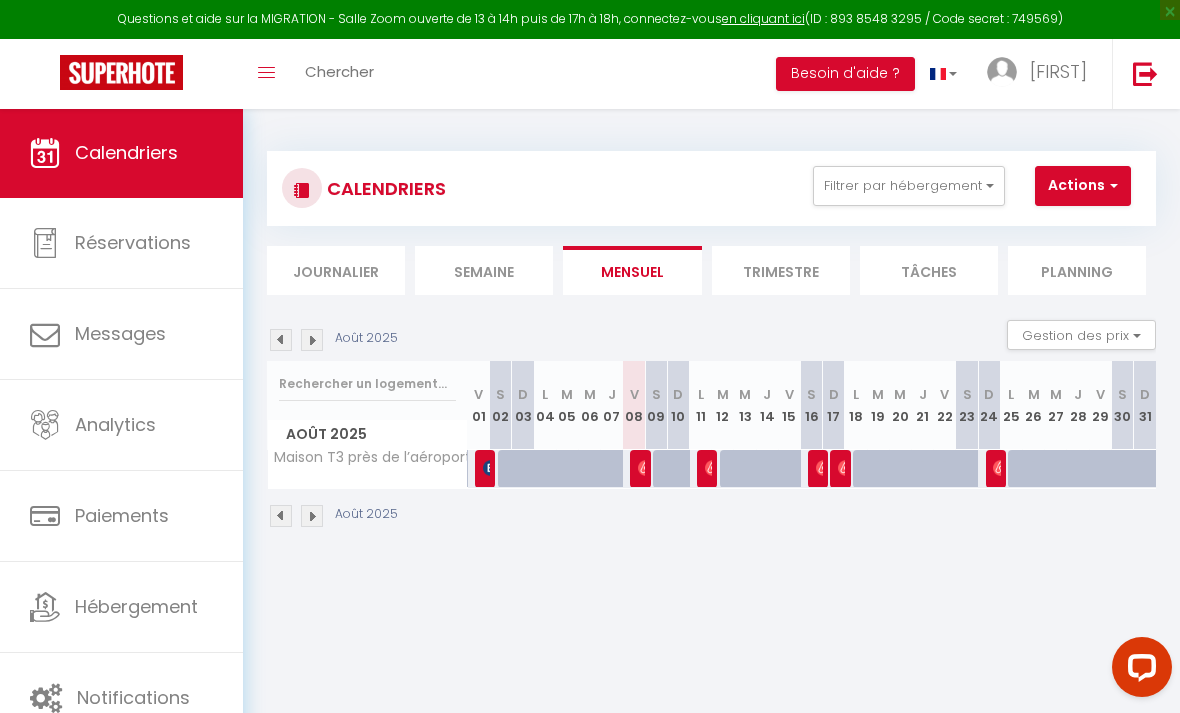 click at bounding box center [1111, 185] 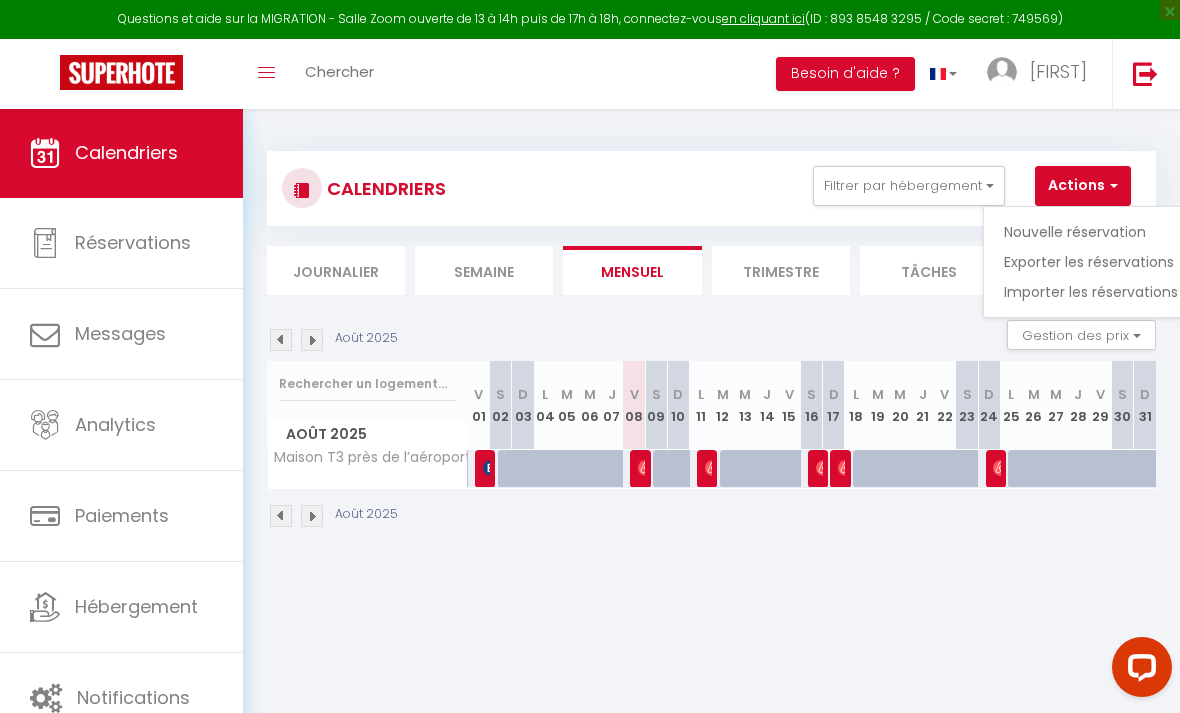click at bounding box center [590, 356] 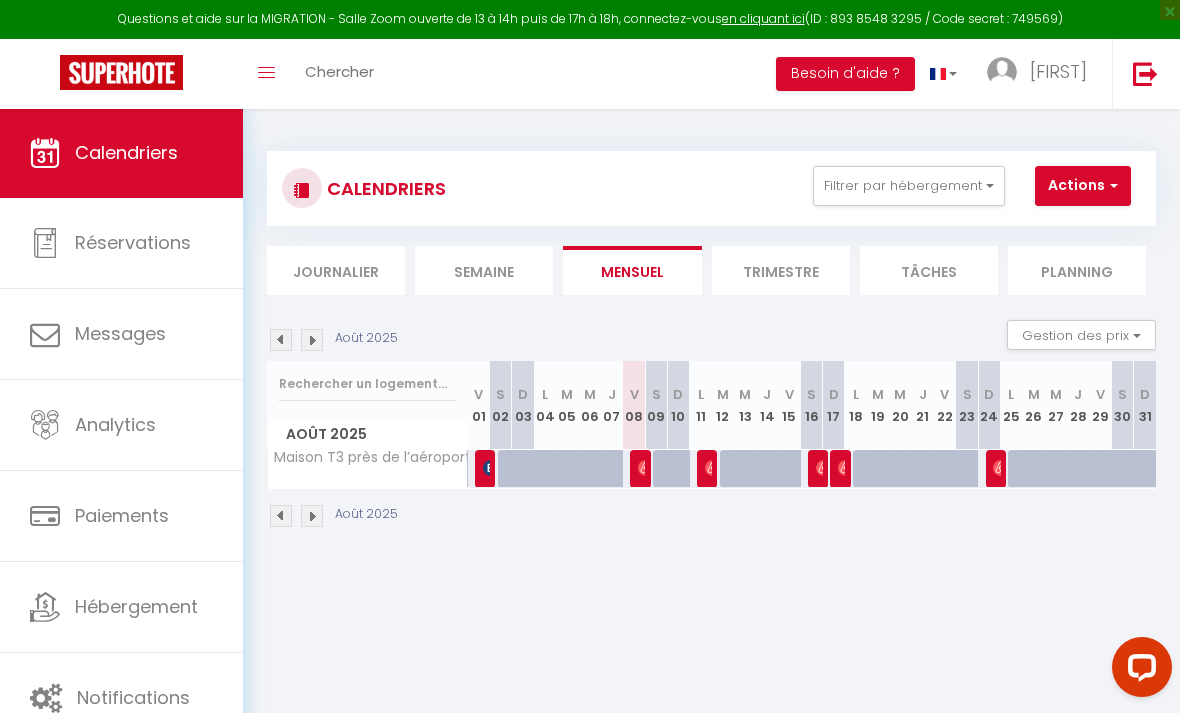 click on "Hébergement" at bounding box center [136, 606] 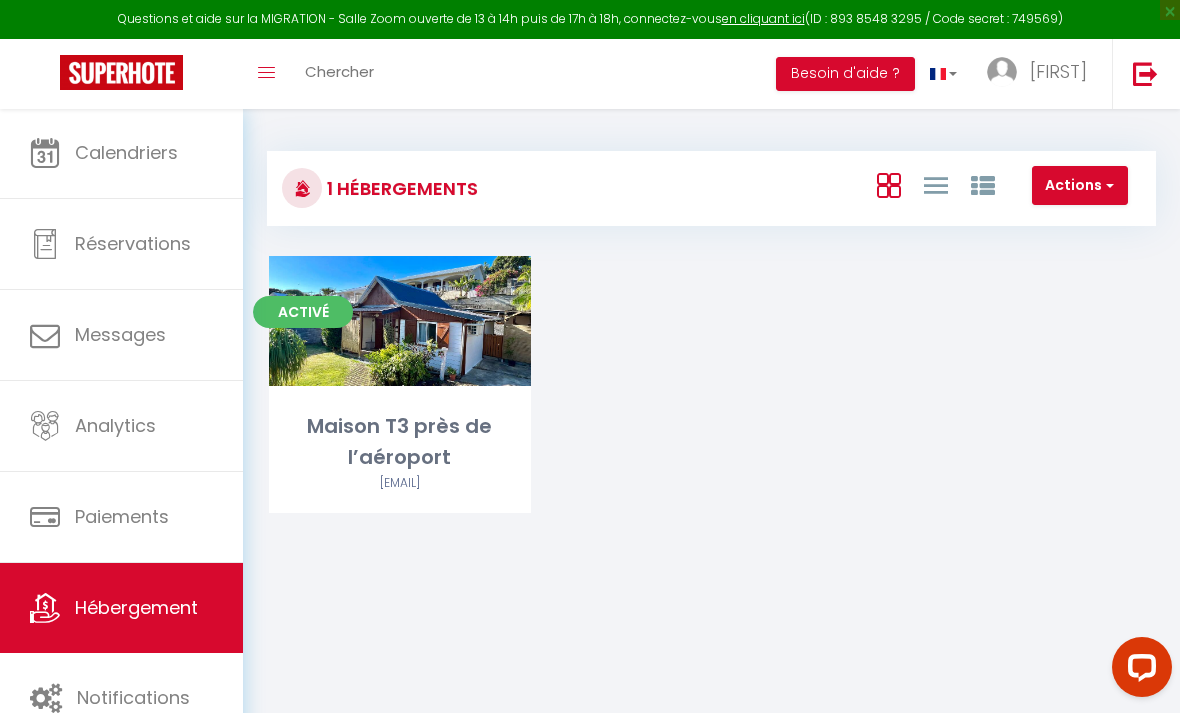 click on "Activé
Editer
Maison T3 près de l’aéroport   [EMAIL]" at bounding box center [711, 409] 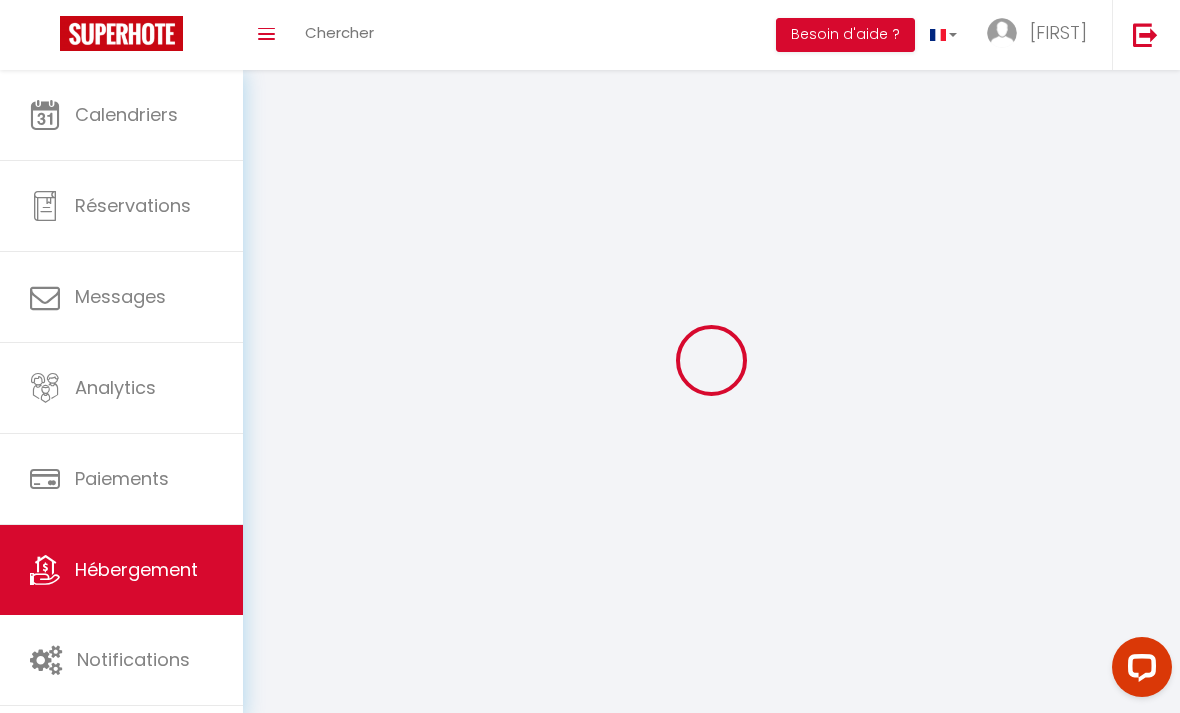 select on "1" 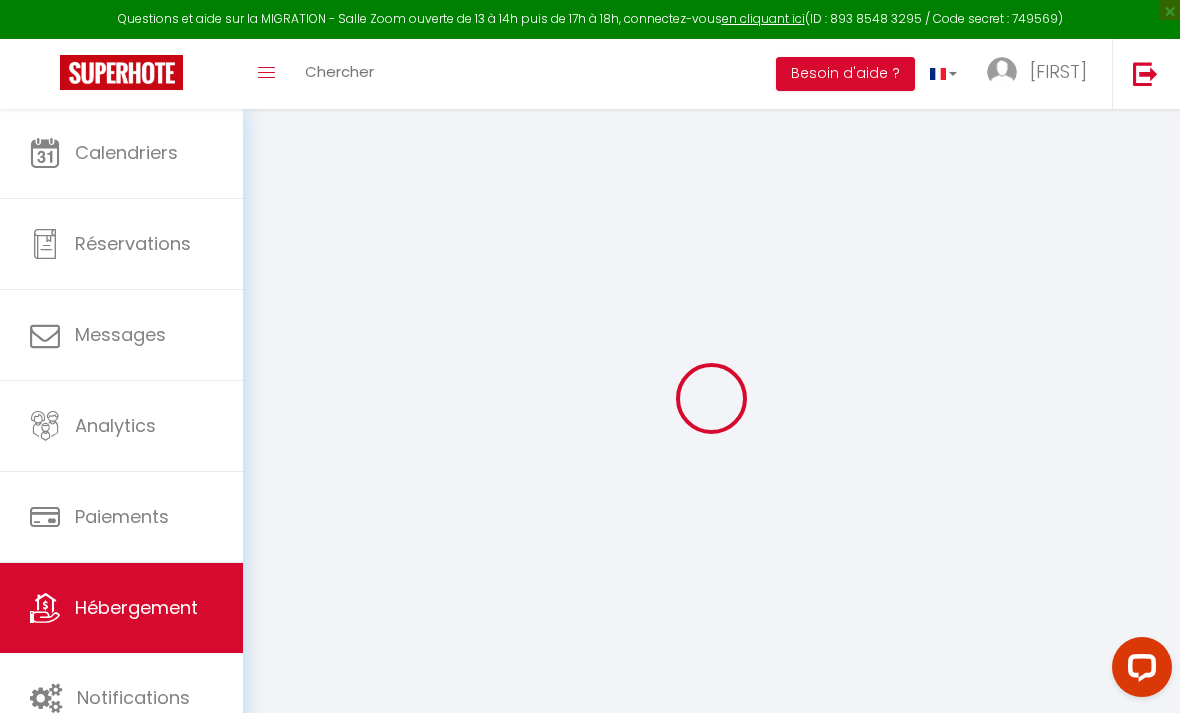 select 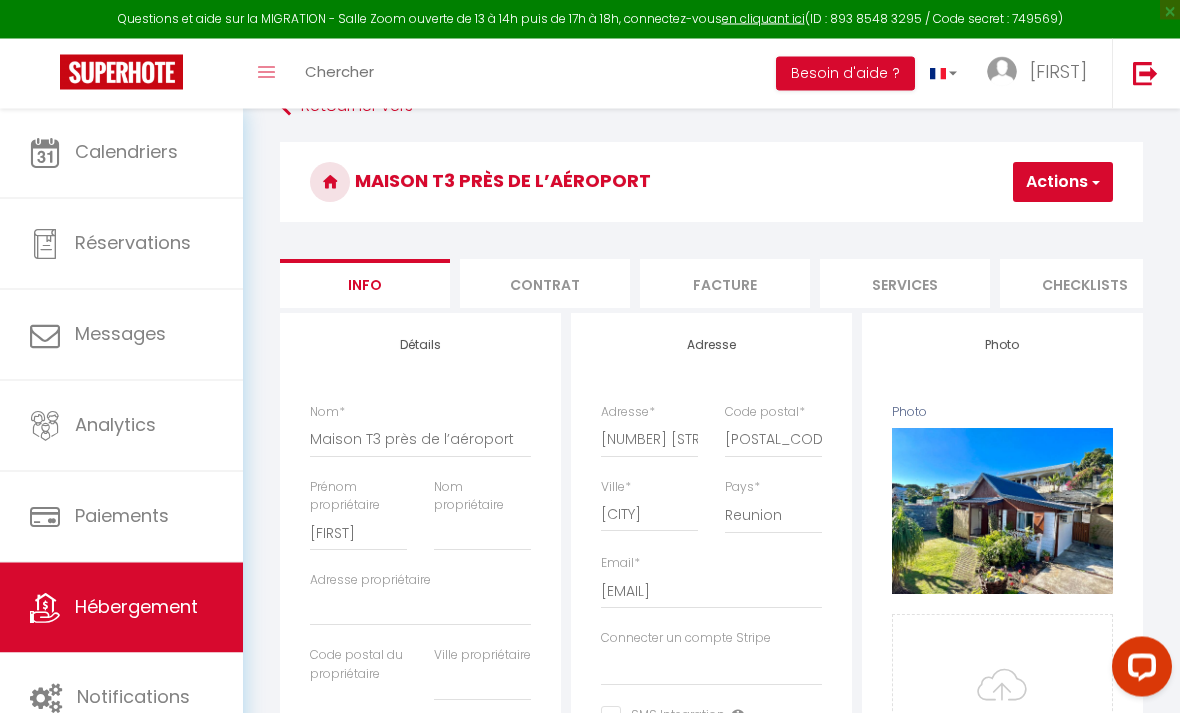 scroll, scrollTop: 43, scrollLeft: 0, axis: vertical 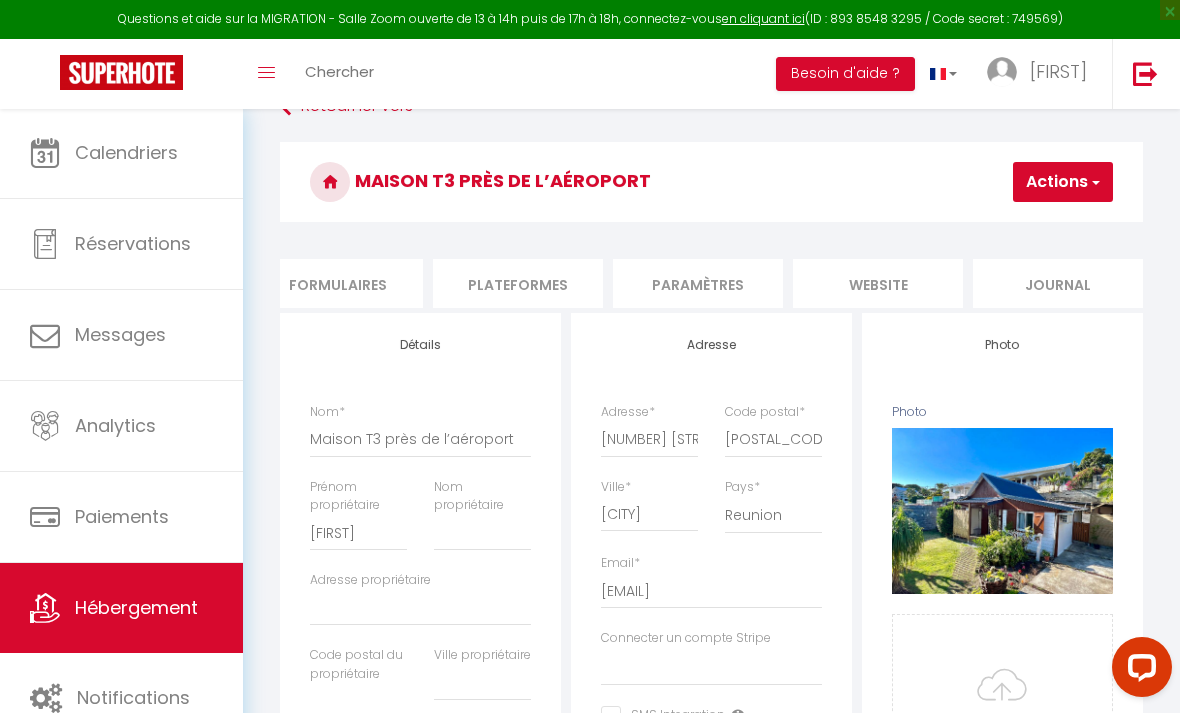 click at bounding box center [1094, 182] 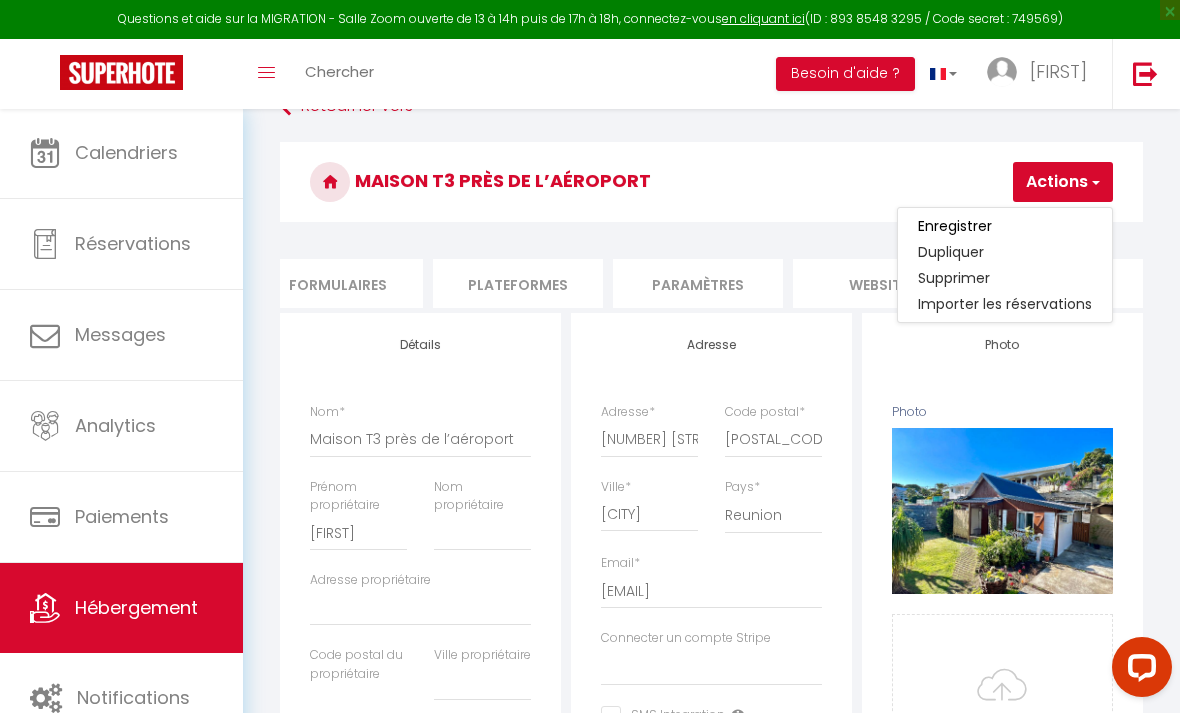 click at bounding box center [1053, 182] 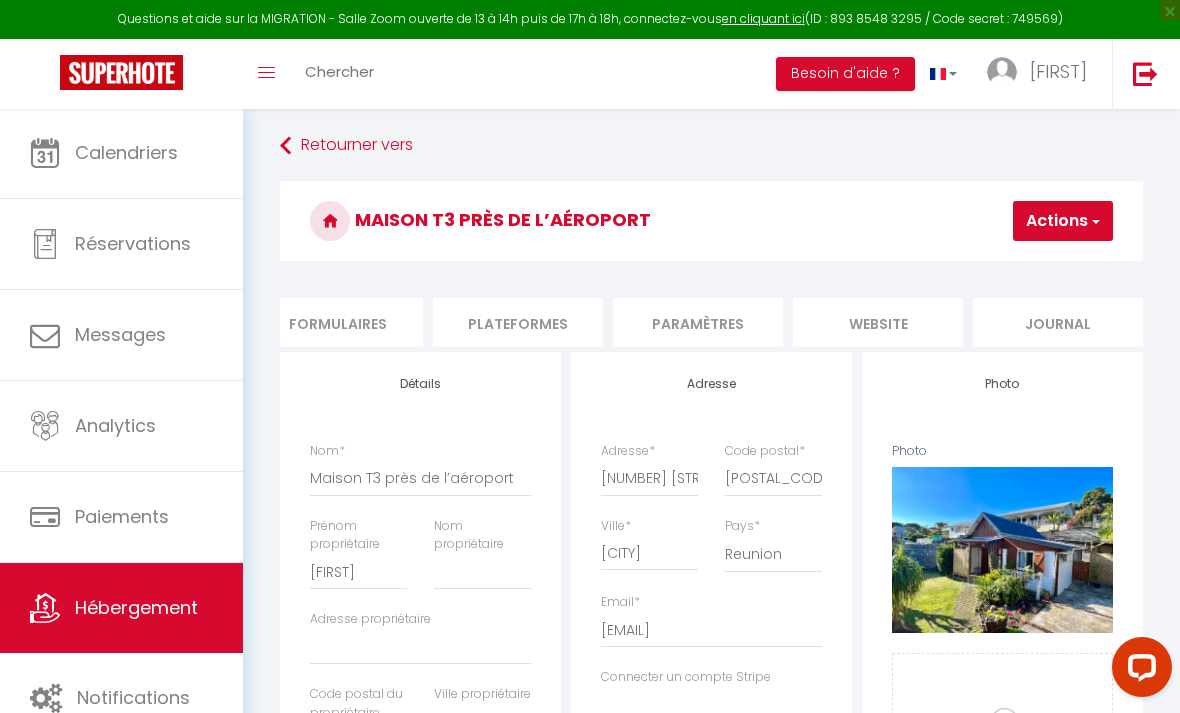 scroll, scrollTop: 0, scrollLeft: 0, axis: both 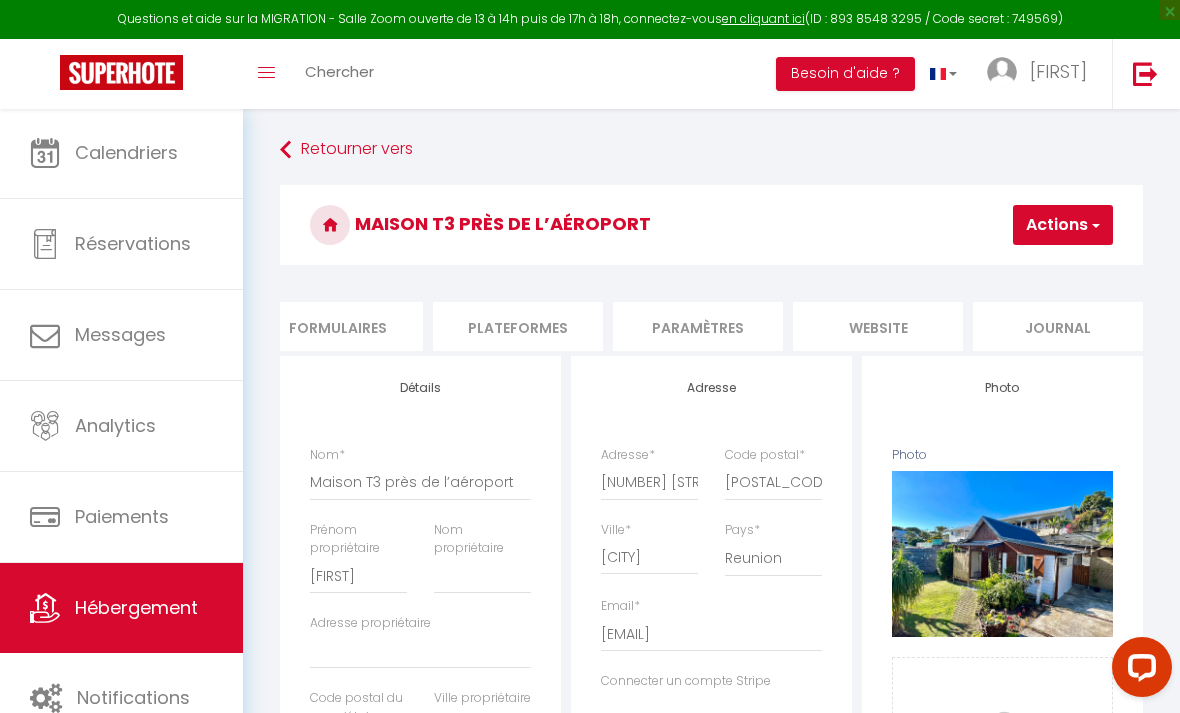 click on "Paramètres" at bounding box center [698, 326] 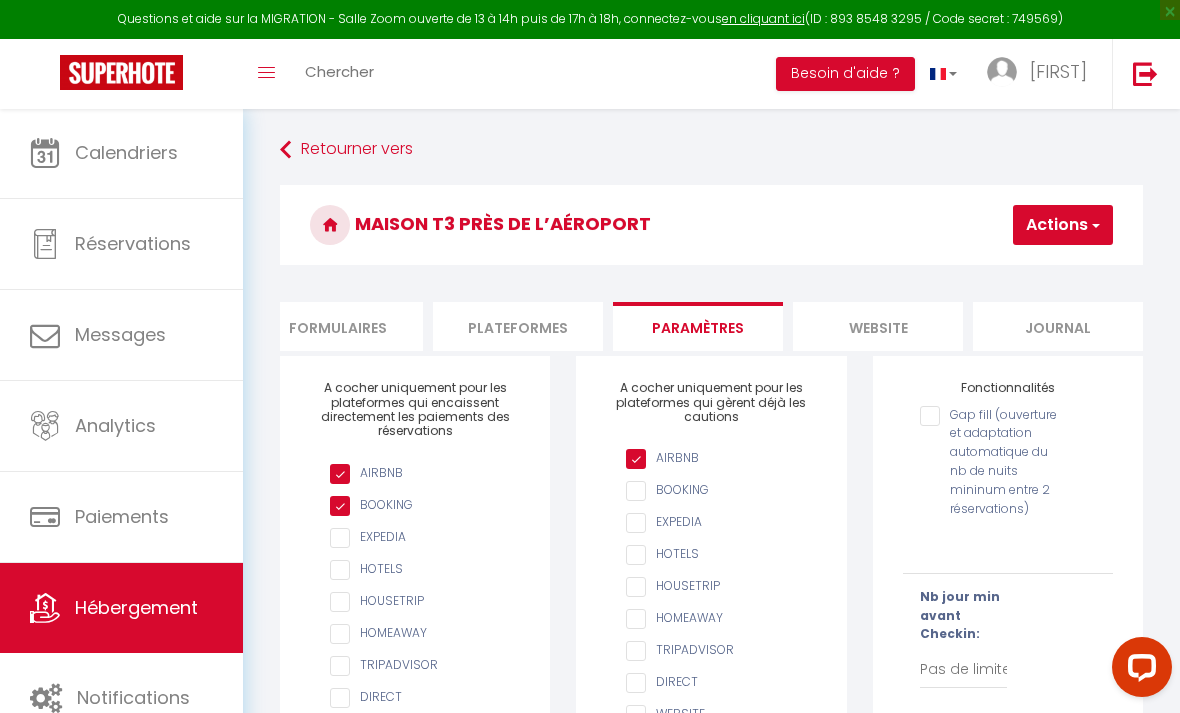 click on "website" at bounding box center [878, 326] 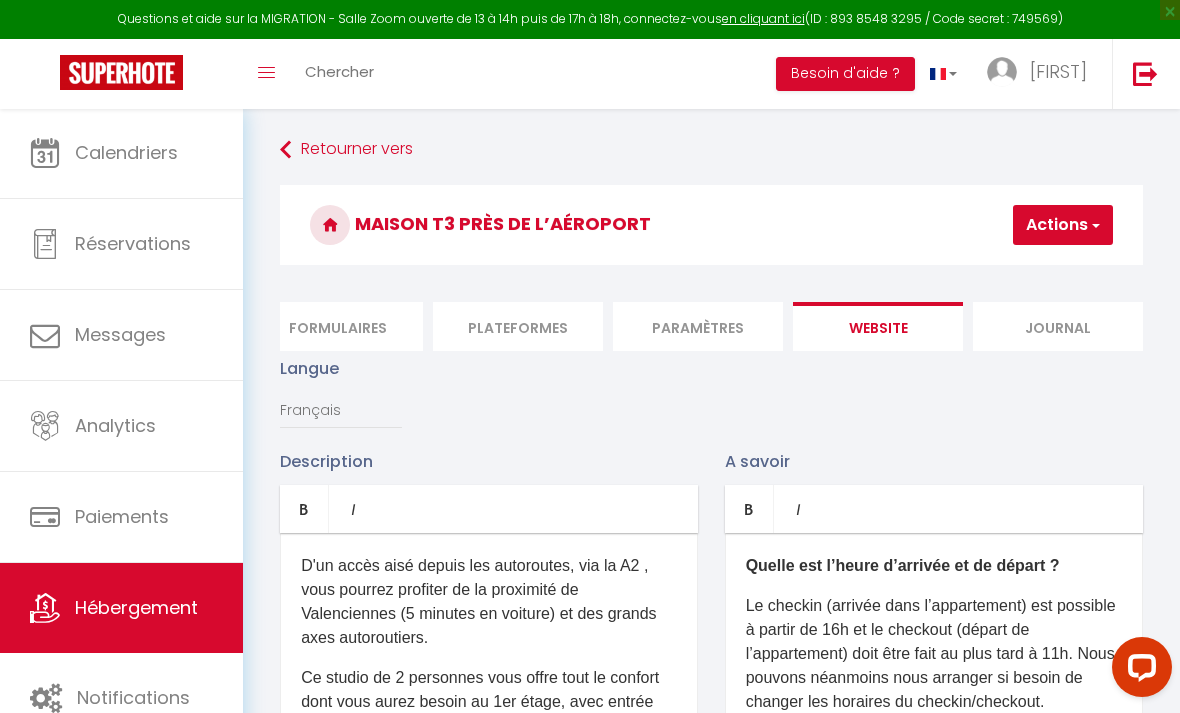 click on "Formulaires" at bounding box center (338, 326) 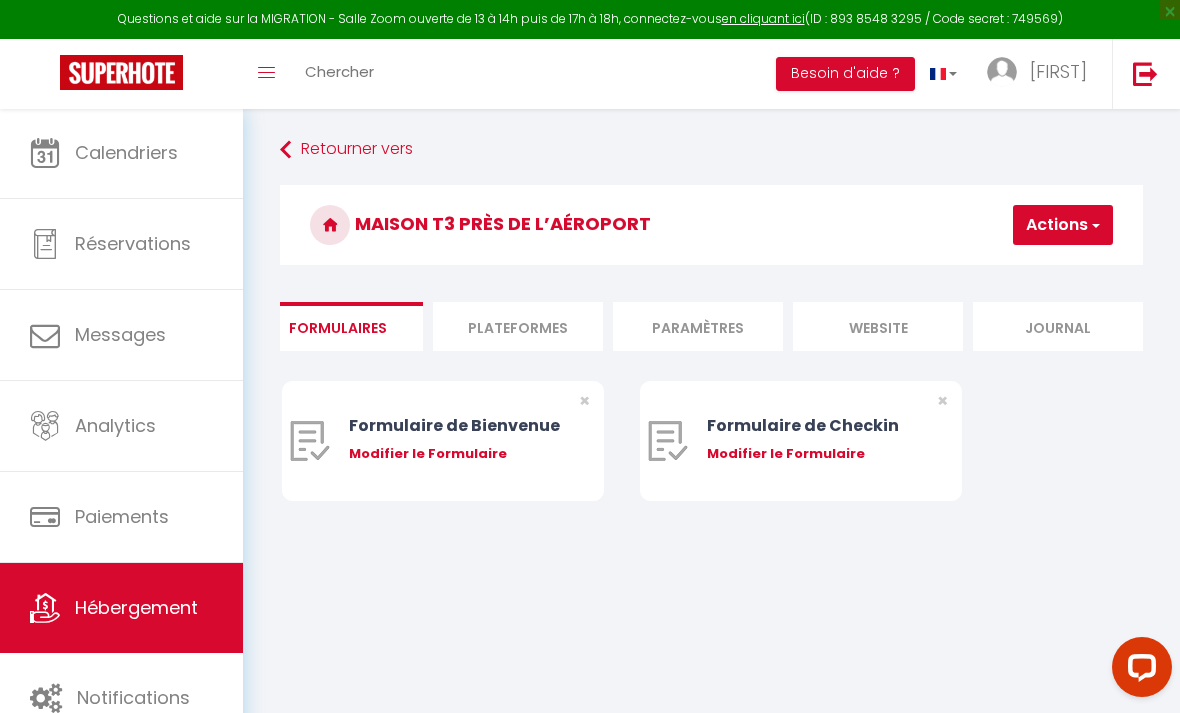 click on "Plateformes" at bounding box center (518, 326) 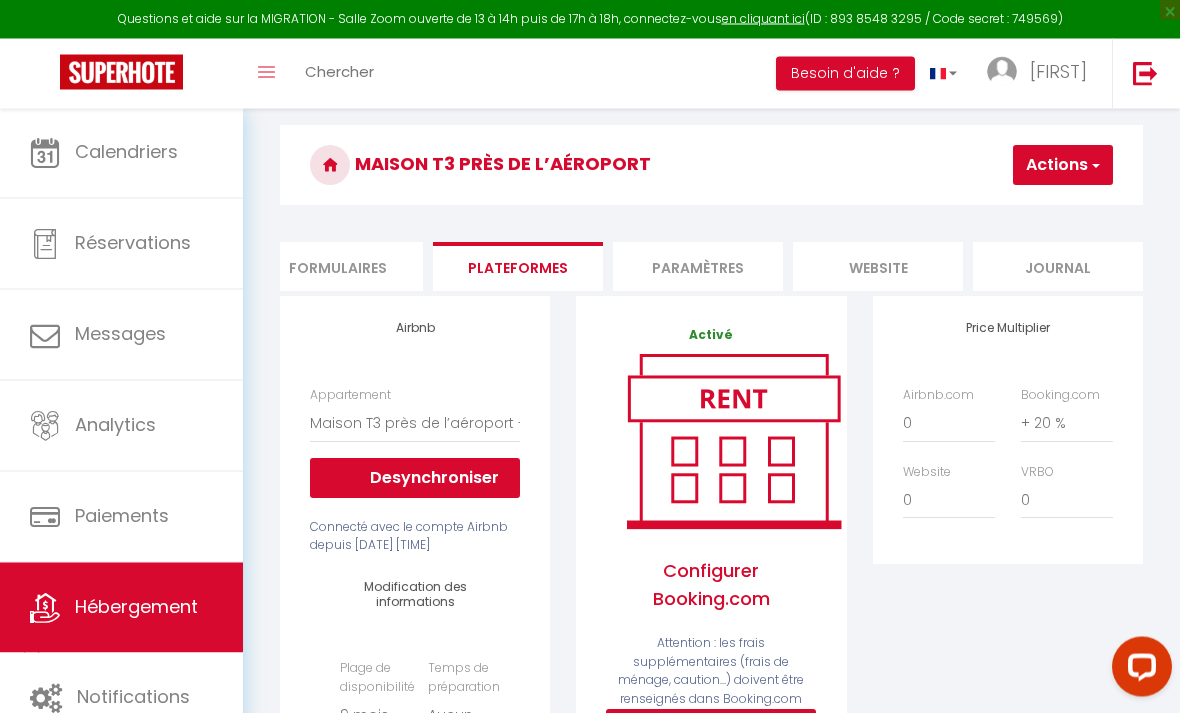 scroll, scrollTop: 61, scrollLeft: 0, axis: vertical 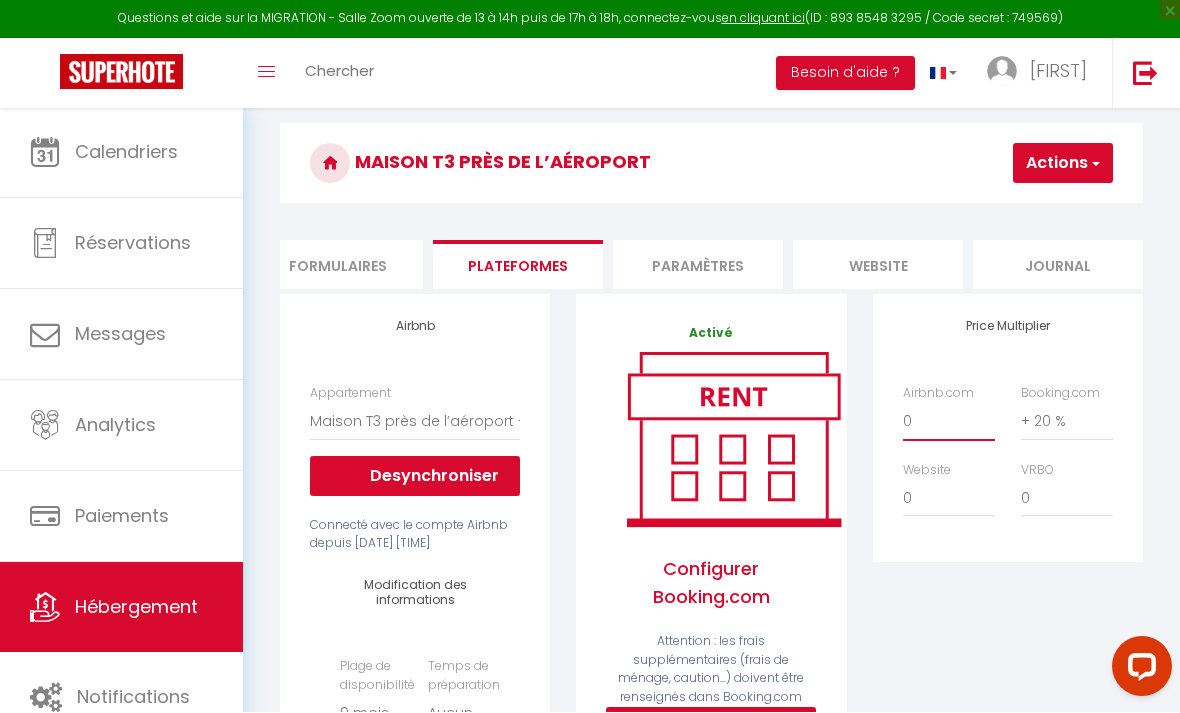 click on "0
+ 1 %
+ 2 %
+ 3 %
+ 4 %
+ 5 %
+ 6 %
+ 7 %
+ 8 %
+ 9 %" at bounding box center (949, 422) 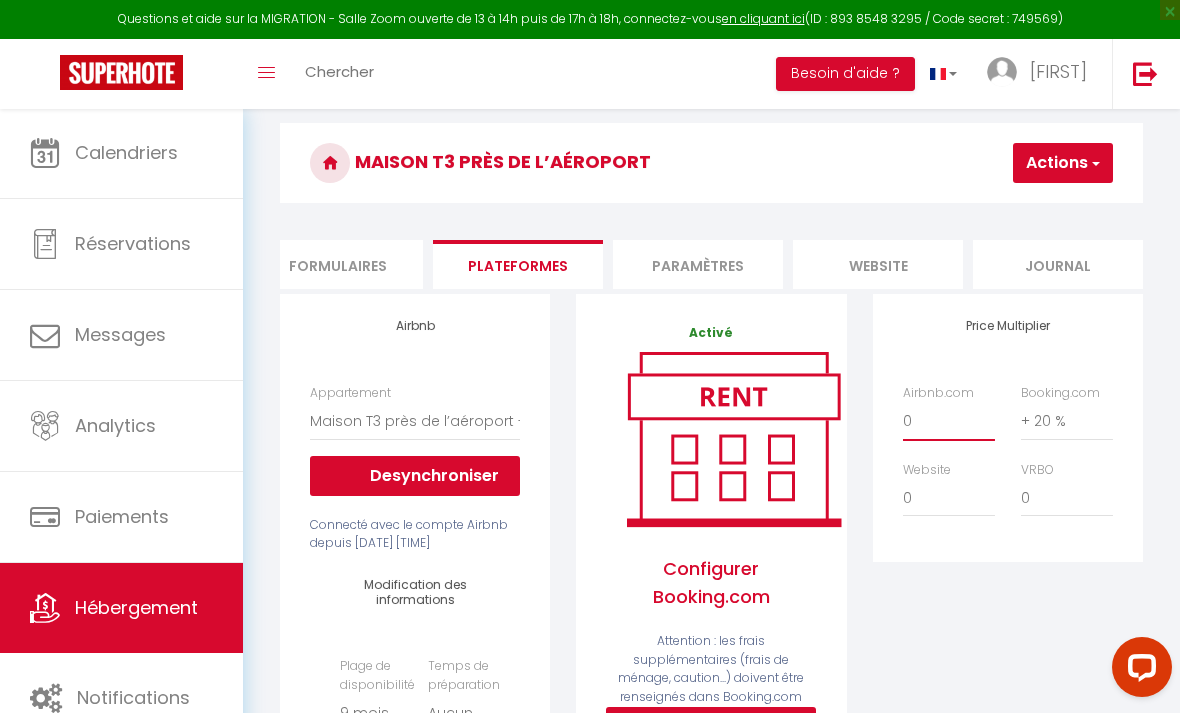 click on "0
+ 1 %
+ 2 %
+ 3 %
+ 4 %
+ 5 %
+ 6 %
+ 7 %
+ 8 %
+ 9 %" at bounding box center (949, 421) 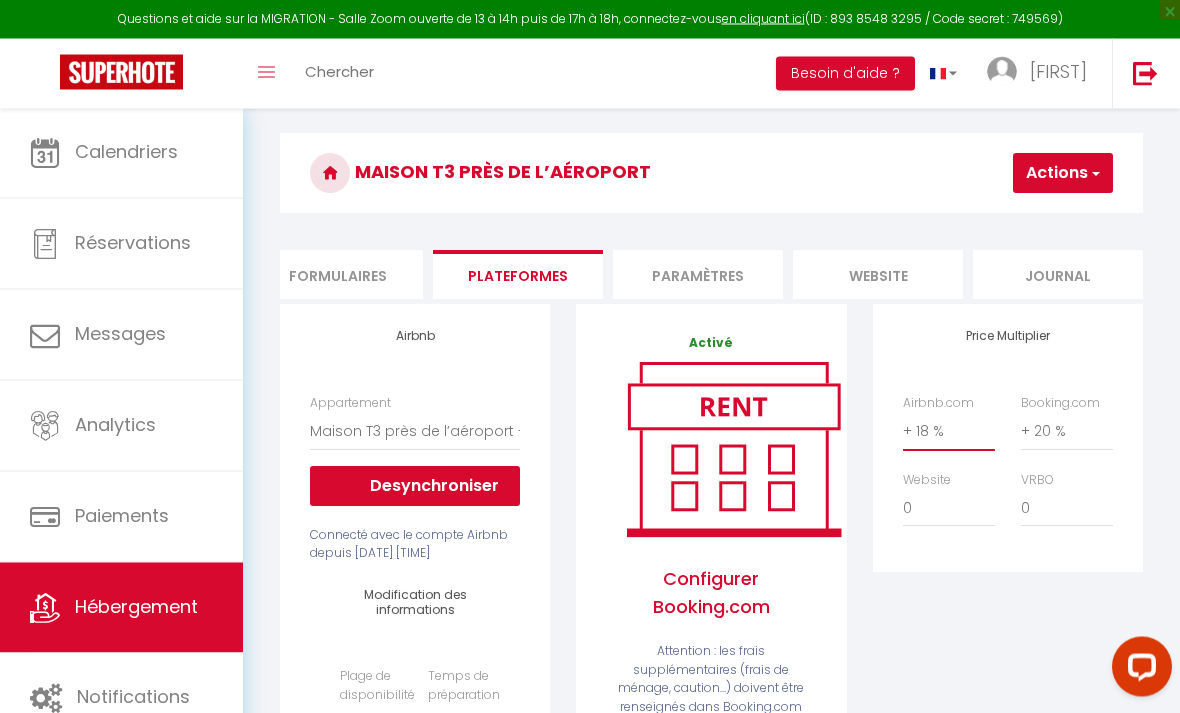 scroll, scrollTop: 53, scrollLeft: 0, axis: vertical 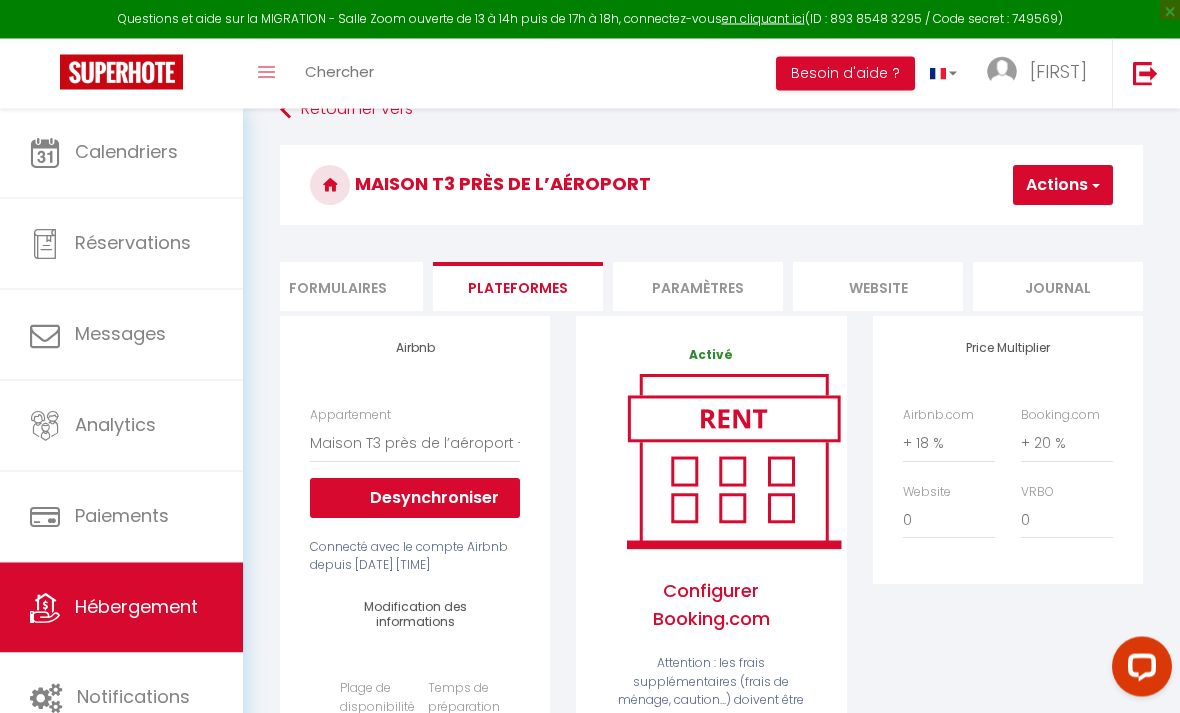 click on "Actions" at bounding box center (1063, 186) 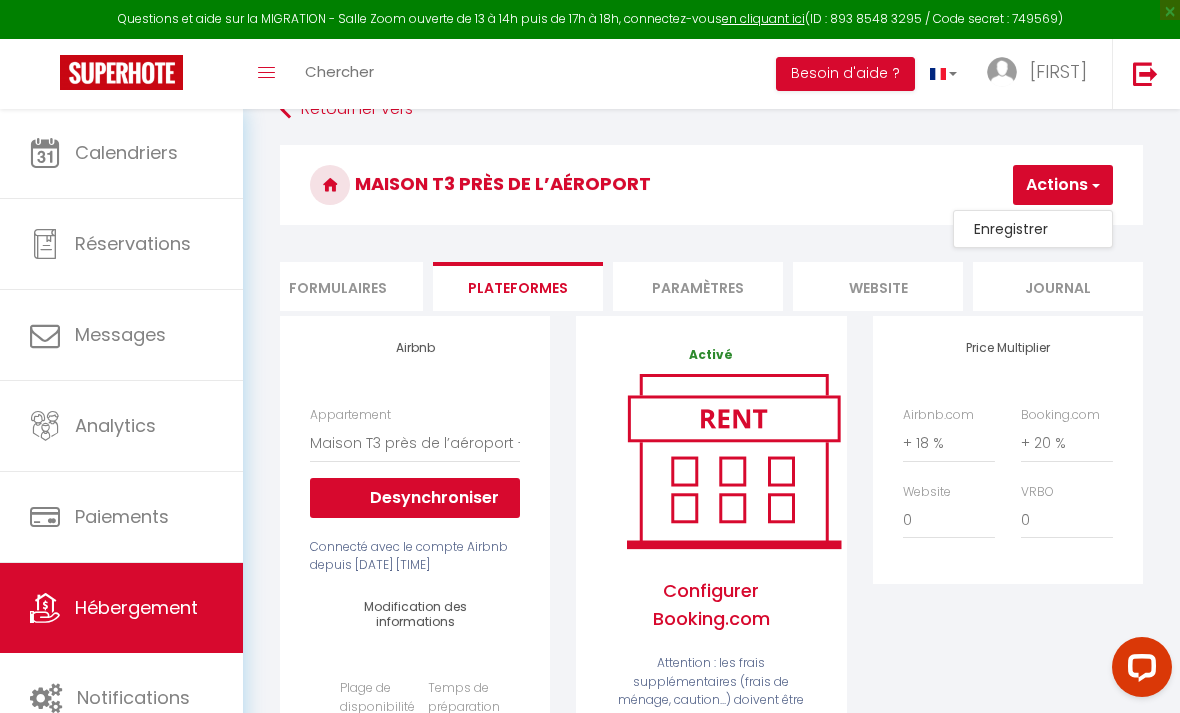 click on "Enregistrer" at bounding box center (1033, 229) 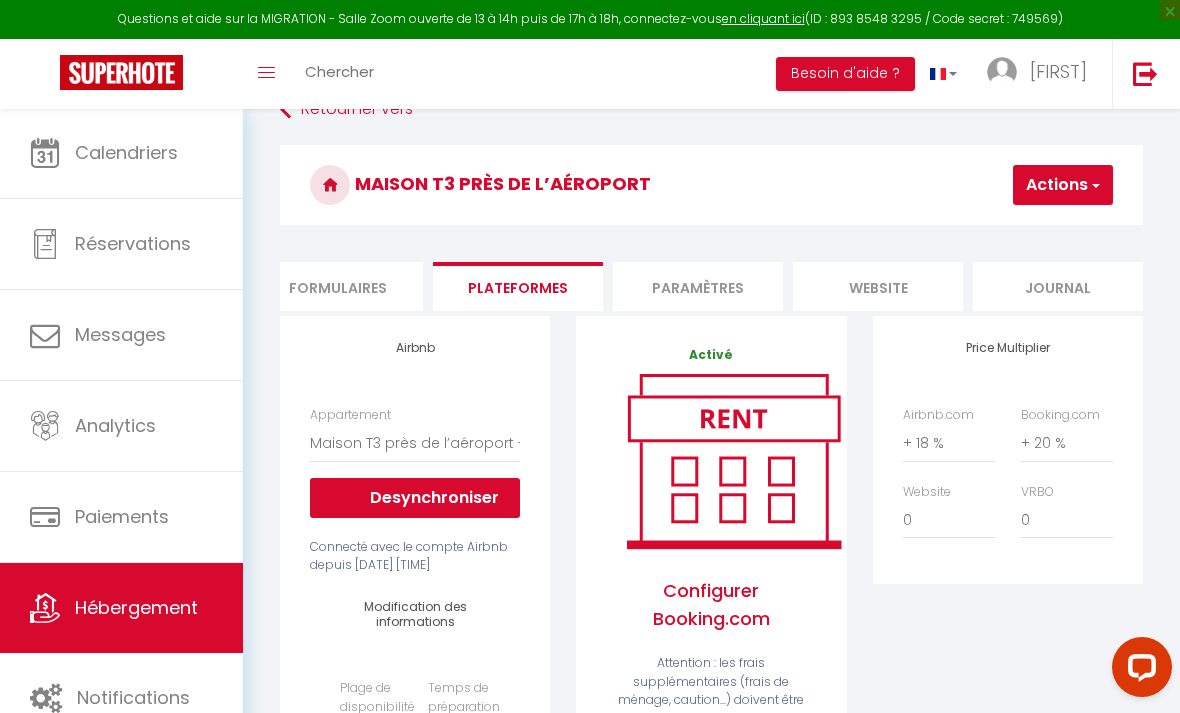 click on "Calendriers" at bounding box center [126, 152] 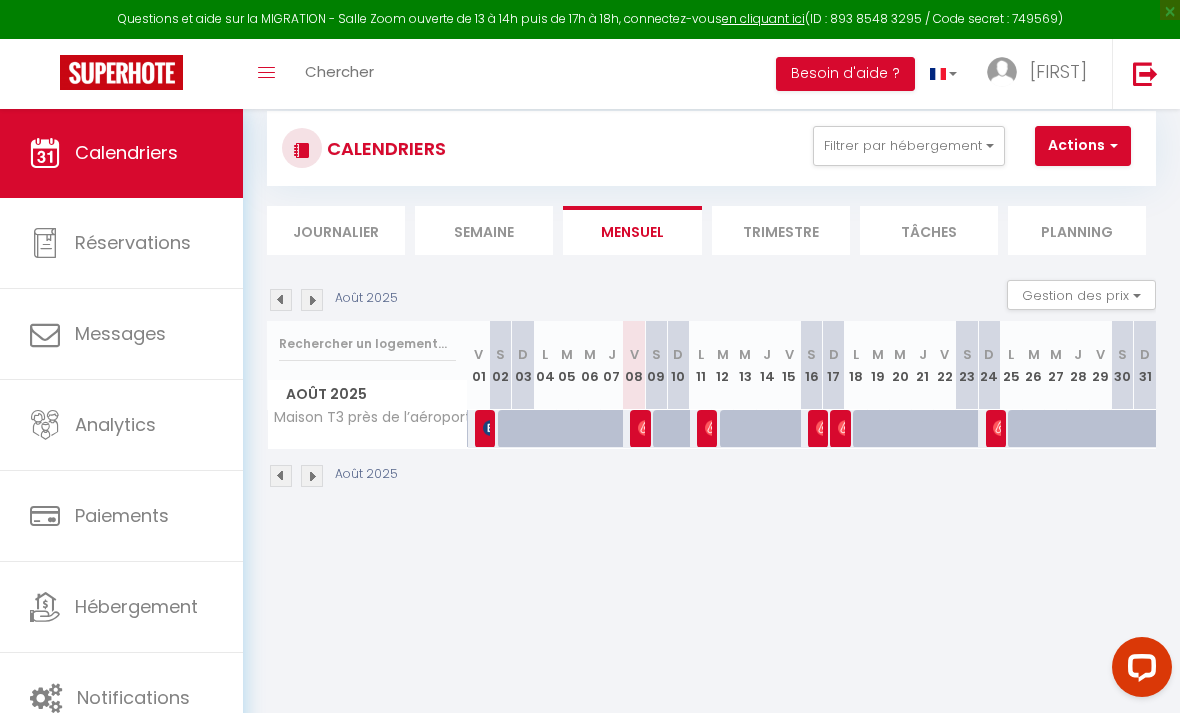 click on "Gestion des prix" at bounding box center (1081, 295) 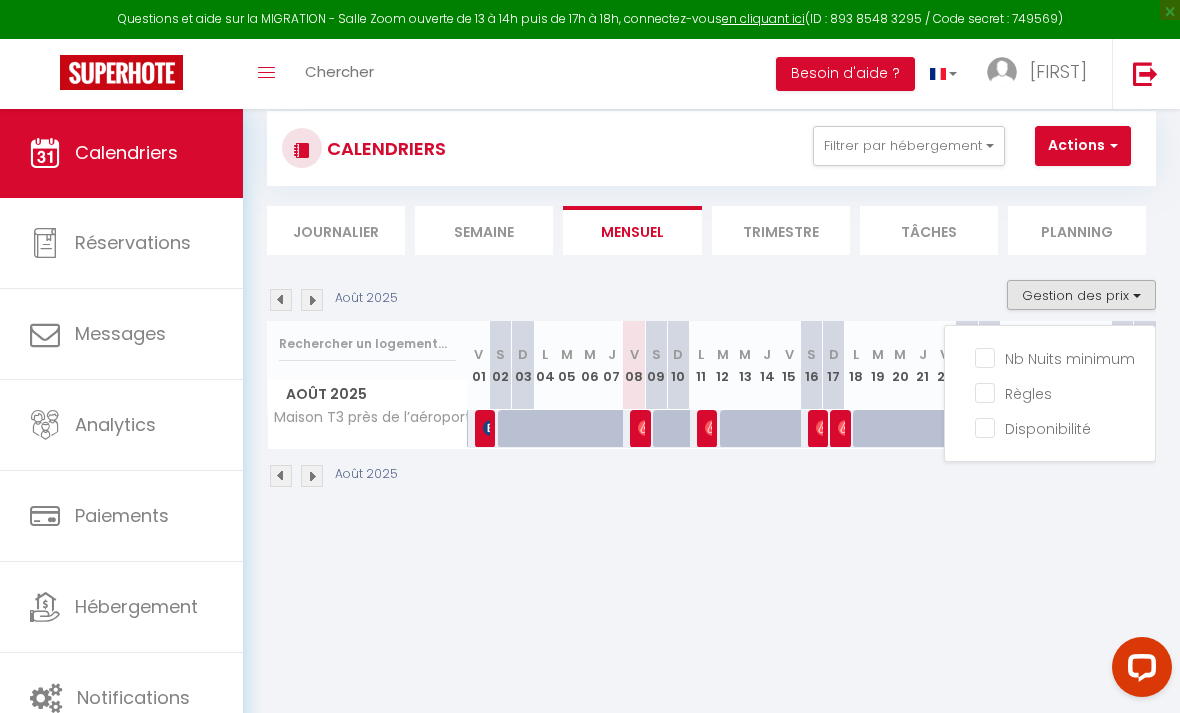 click at bounding box center [590, 356] 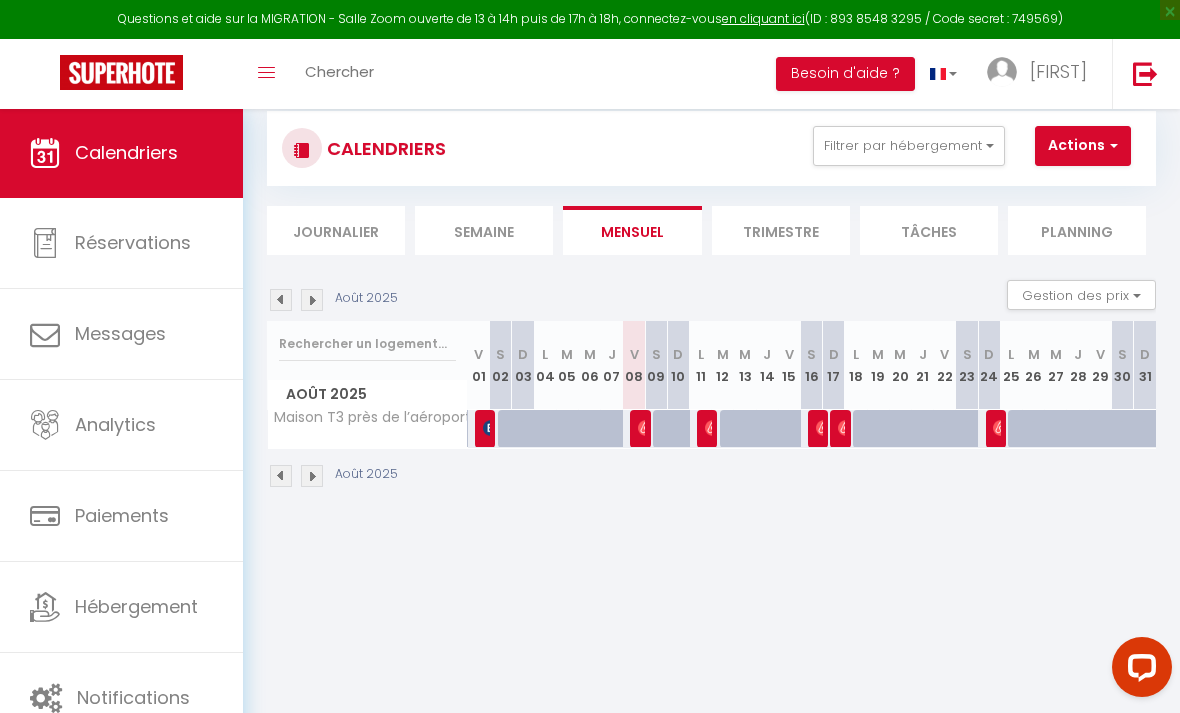 click on "Hébergement" at bounding box center (136, 606) 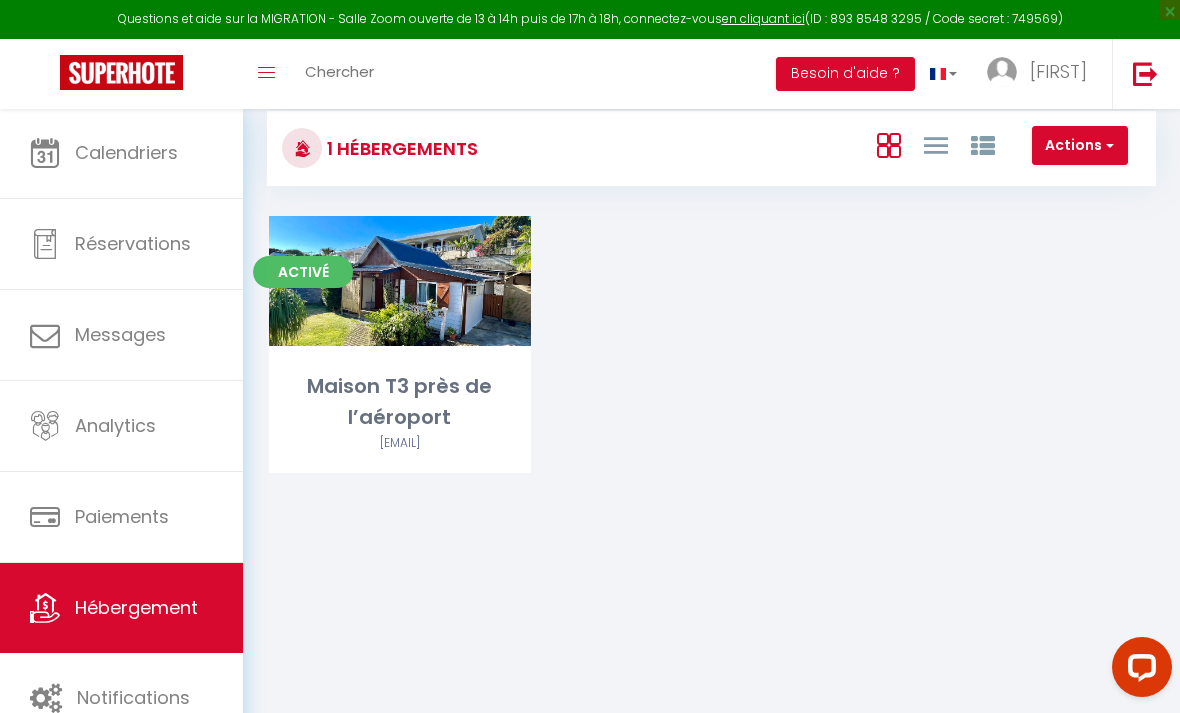 click on "Editer" at bounding box center [400, 281] 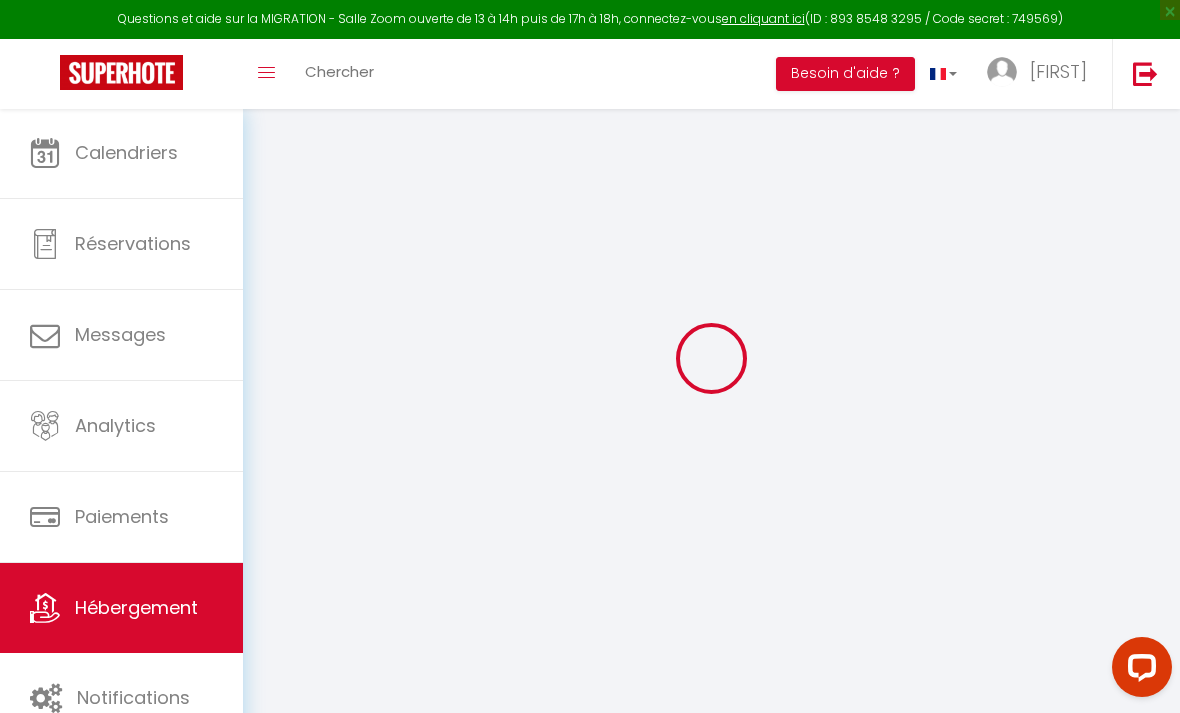 select 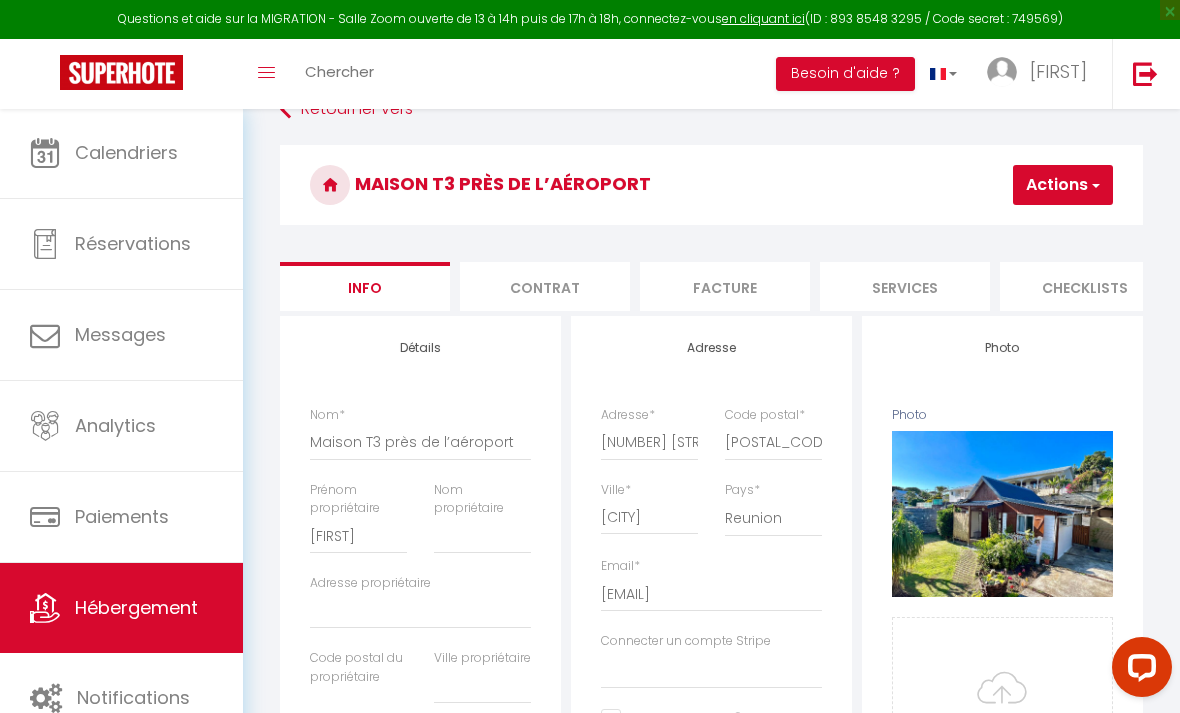 click on "Contrat" at bounding box center (545, 286) 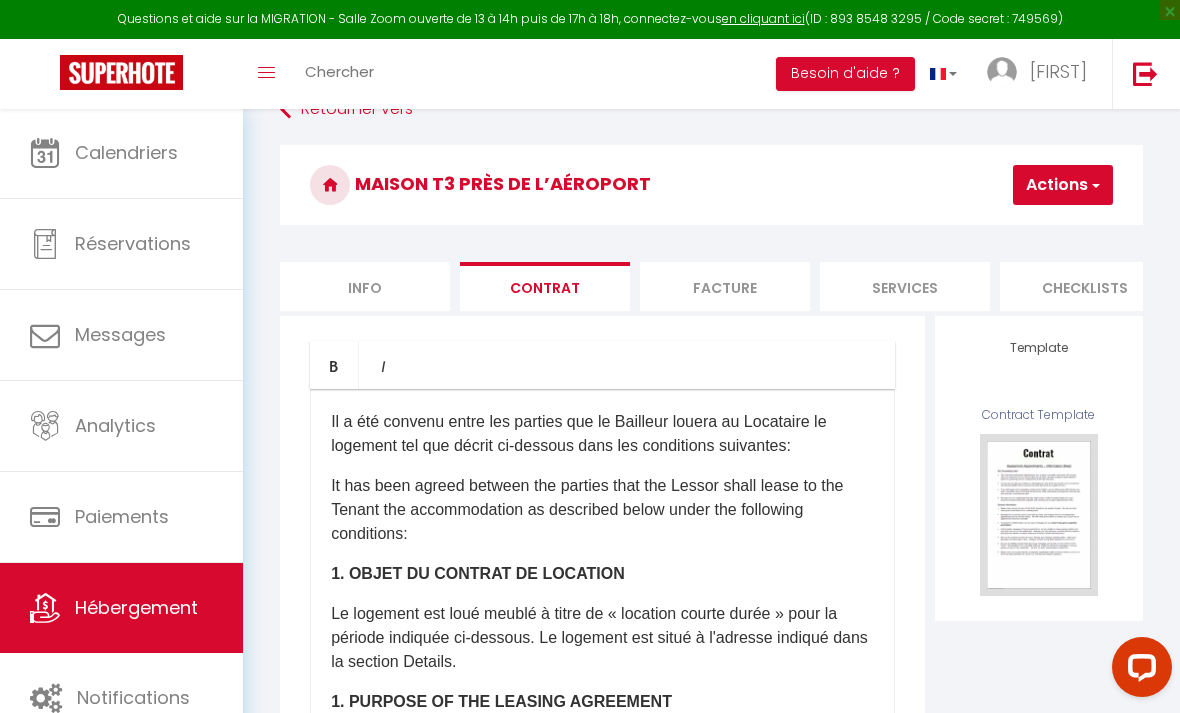 click on "Facture" at bounding box center (725, 286) 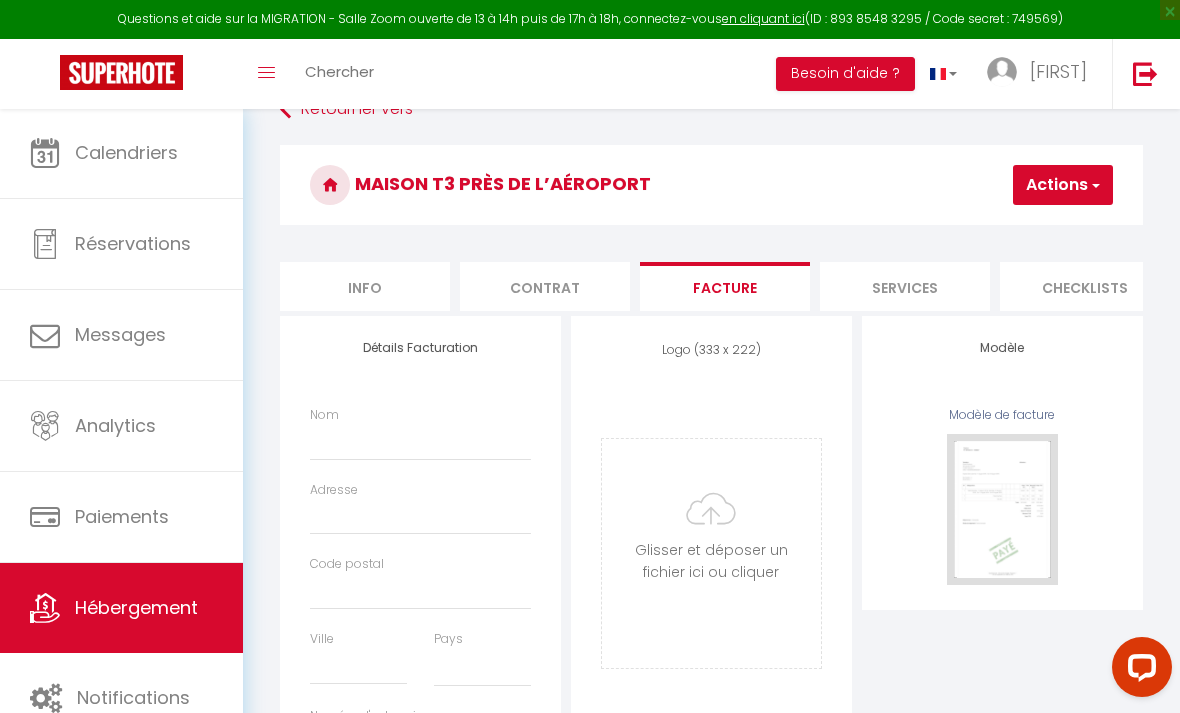 click on "Services" at bounding box center (905, 286) 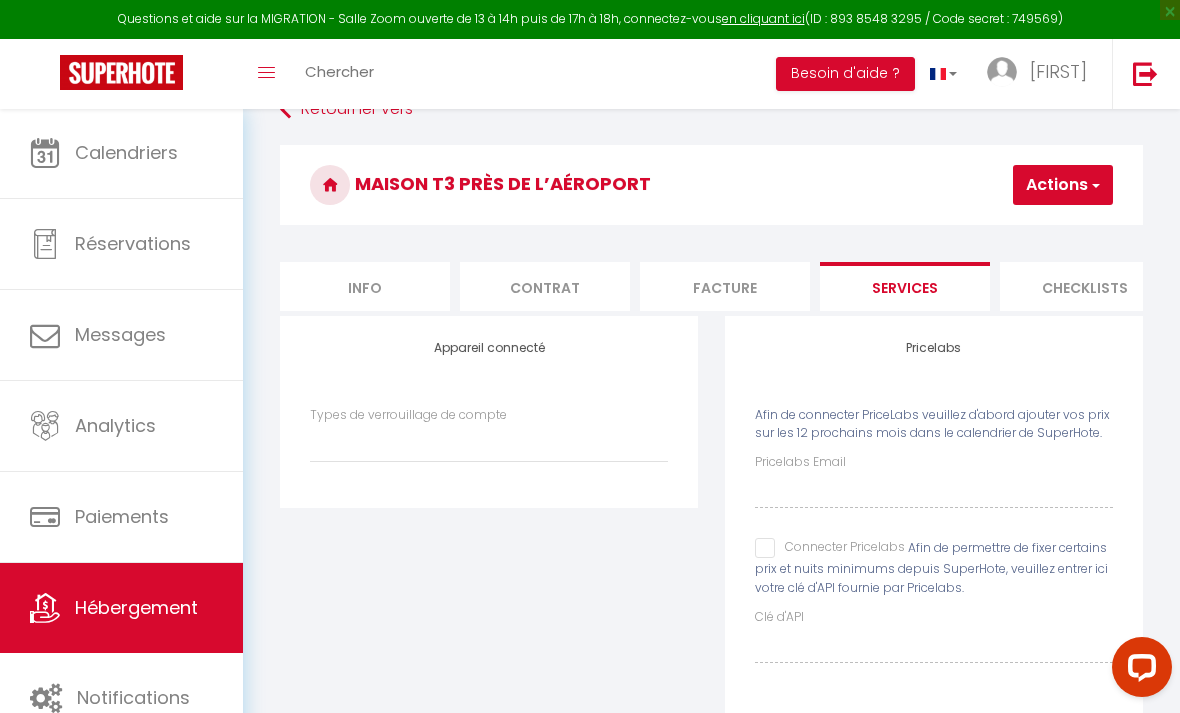 select 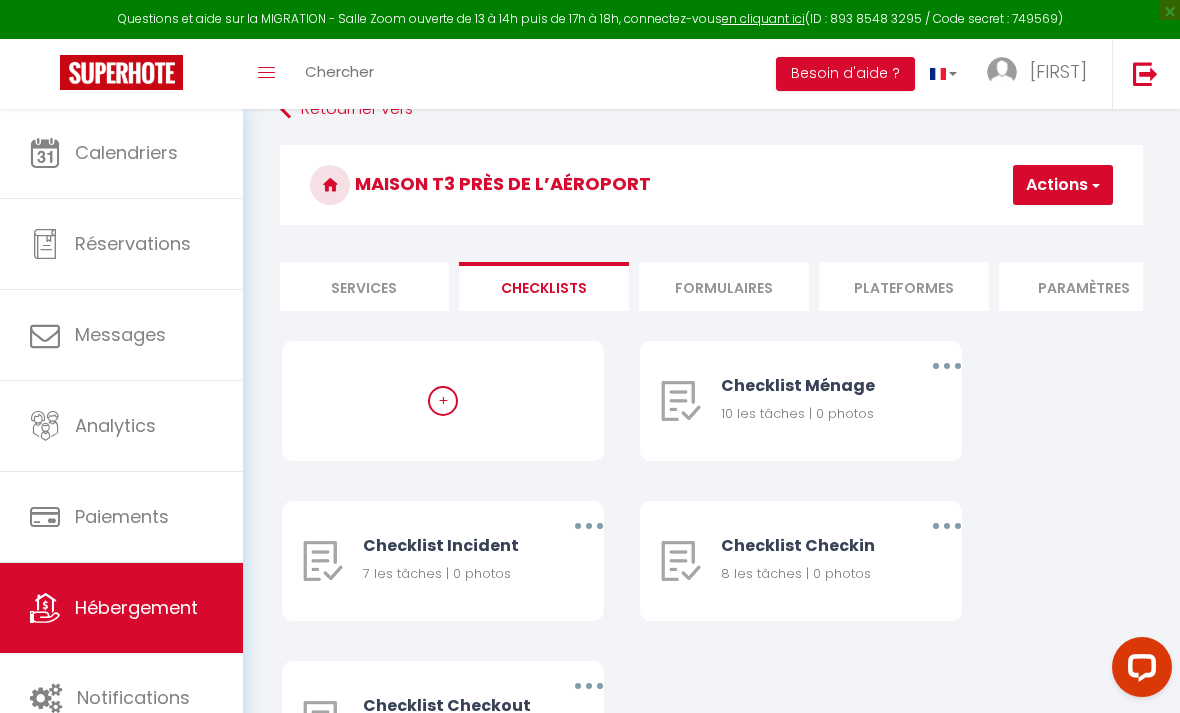scroll, scrollTop: 0, scrollLeft: 545, axis: horizontal 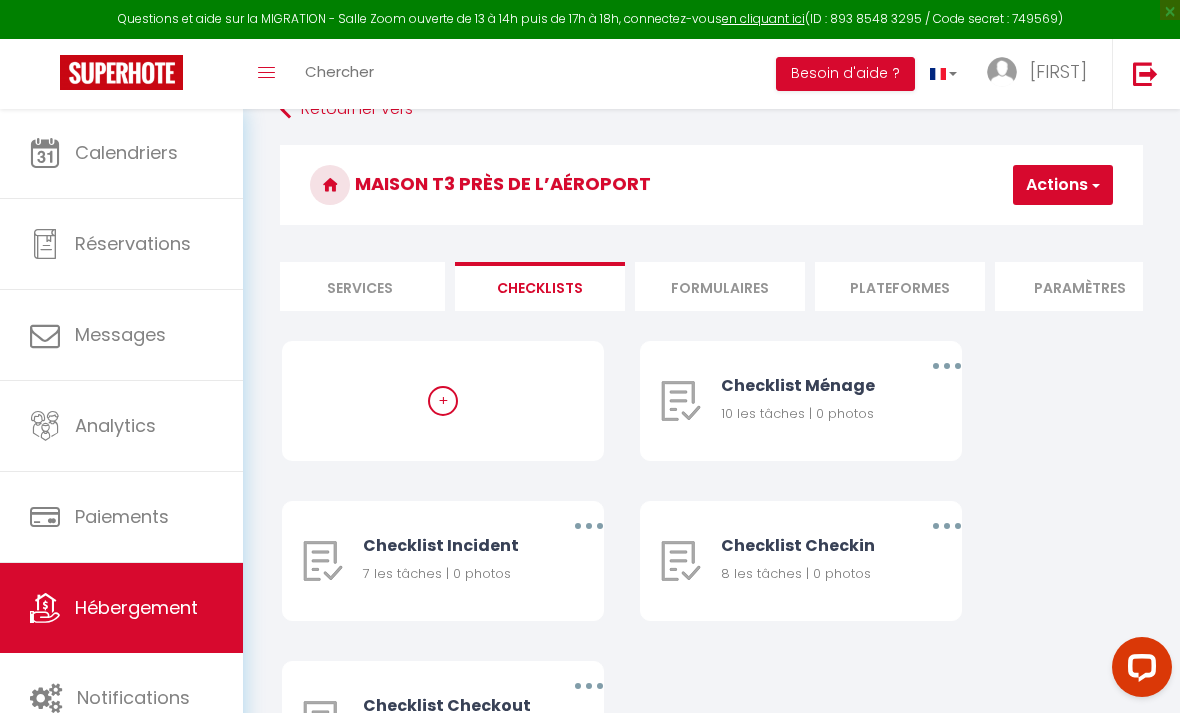 click on "Plateformes" at bounding box center [900, 286] 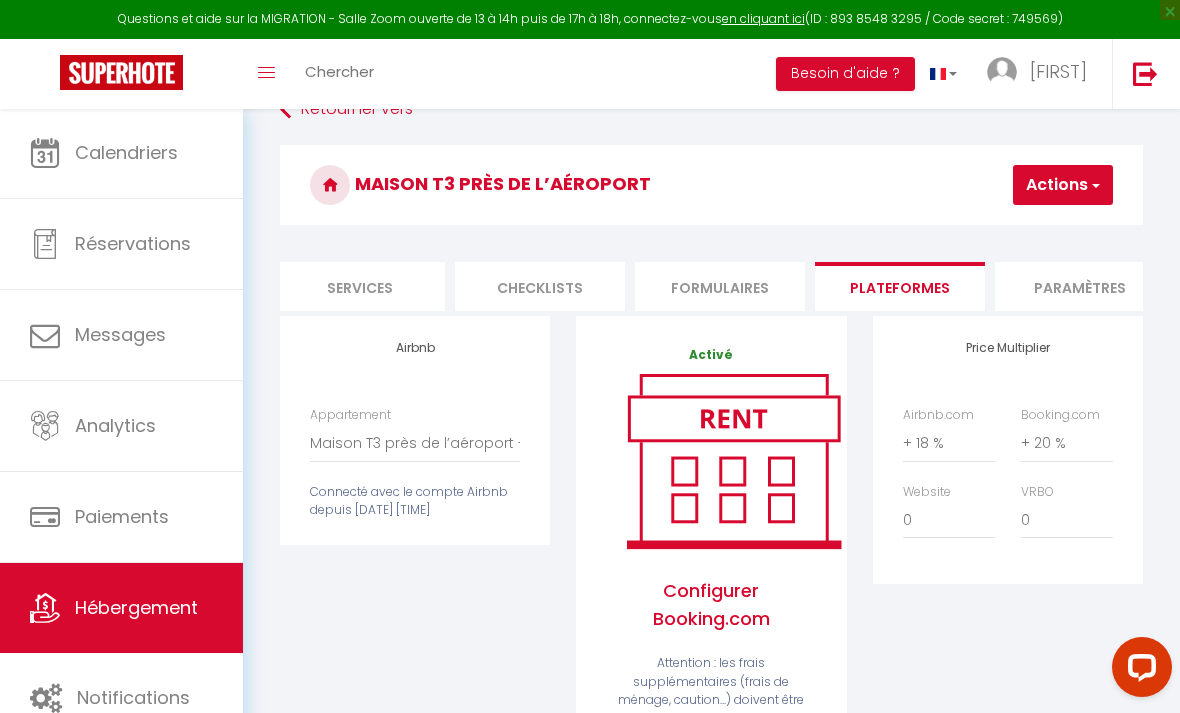 click on "Calendriers" at bounding box center (126, 152) 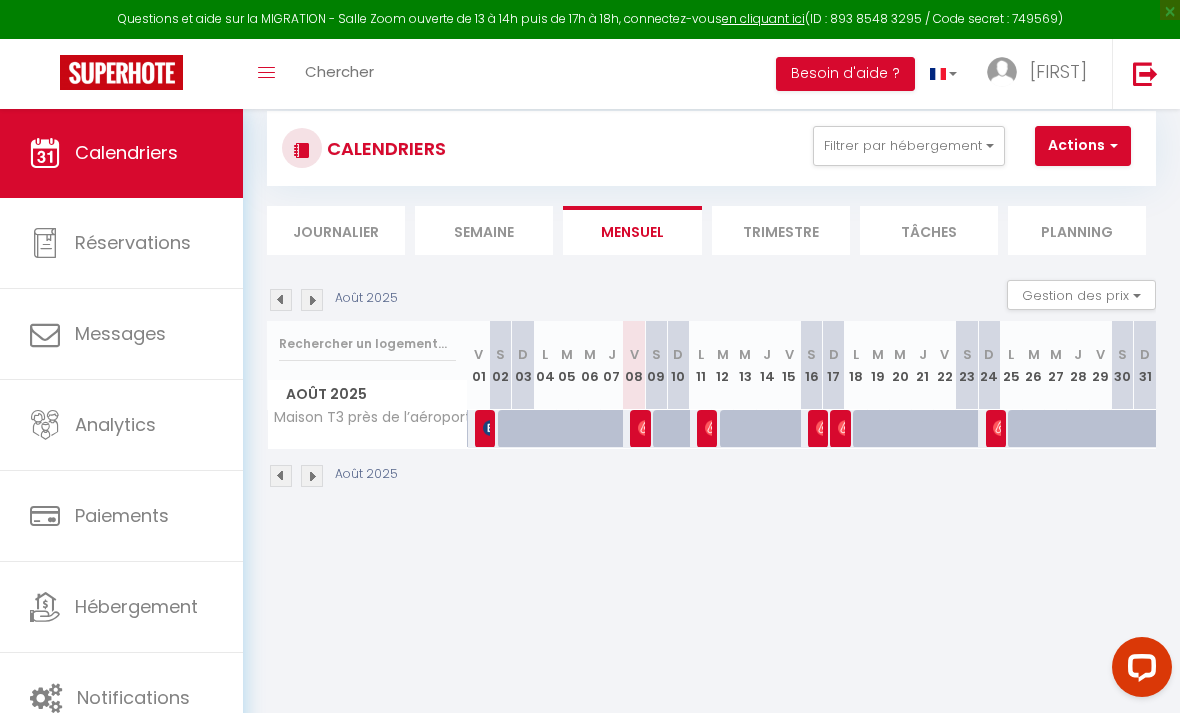 click on "130" at bounding box center [744, 428] 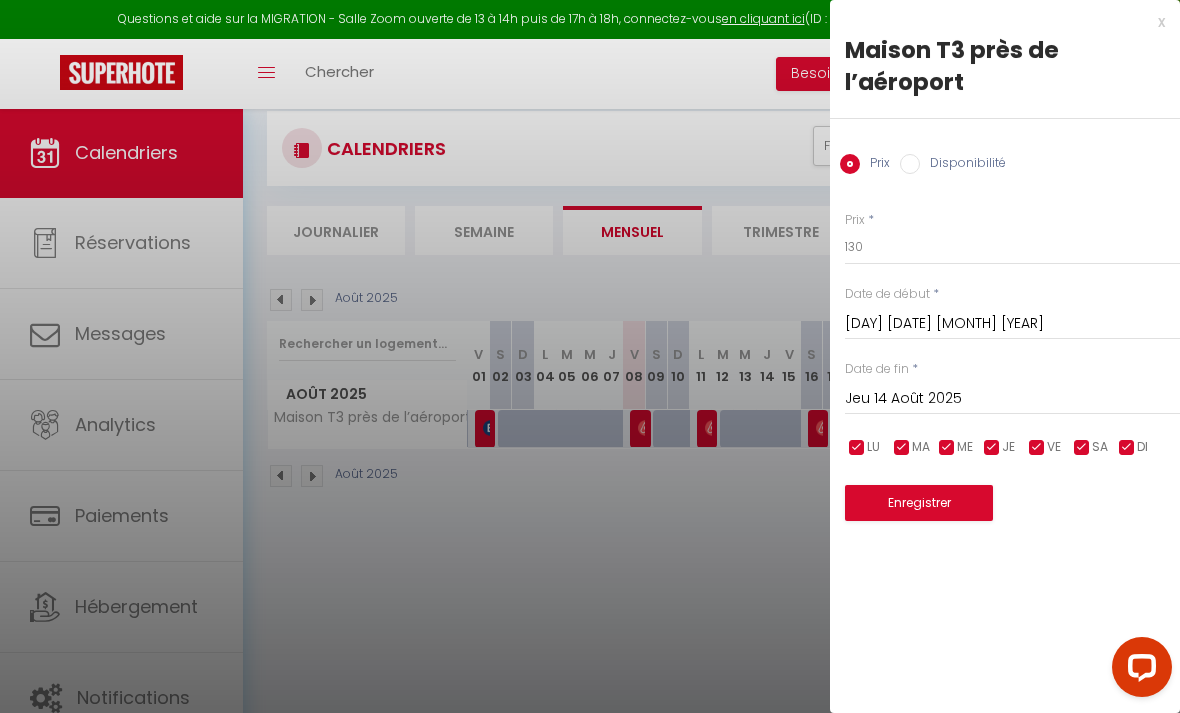 click on "Disponibilité" at bounding box center (910, 164) 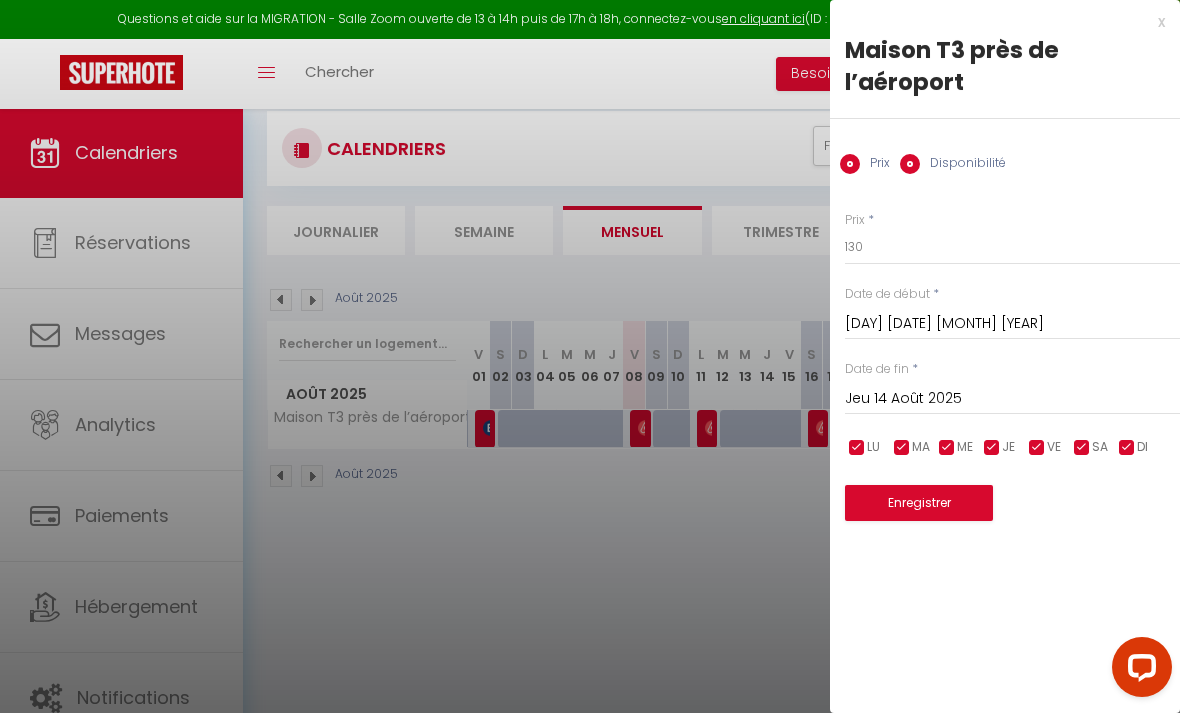 radio on "false" 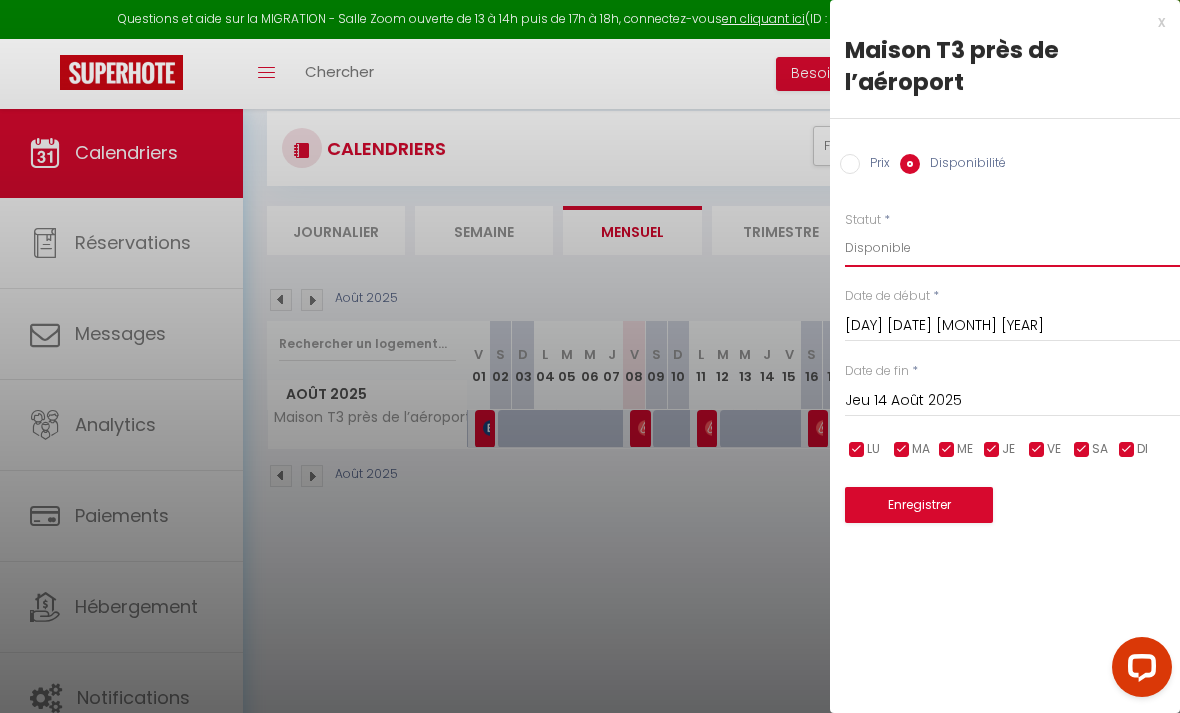 click on "Disponible
Indisponible" at bounding box center (1012, 248) 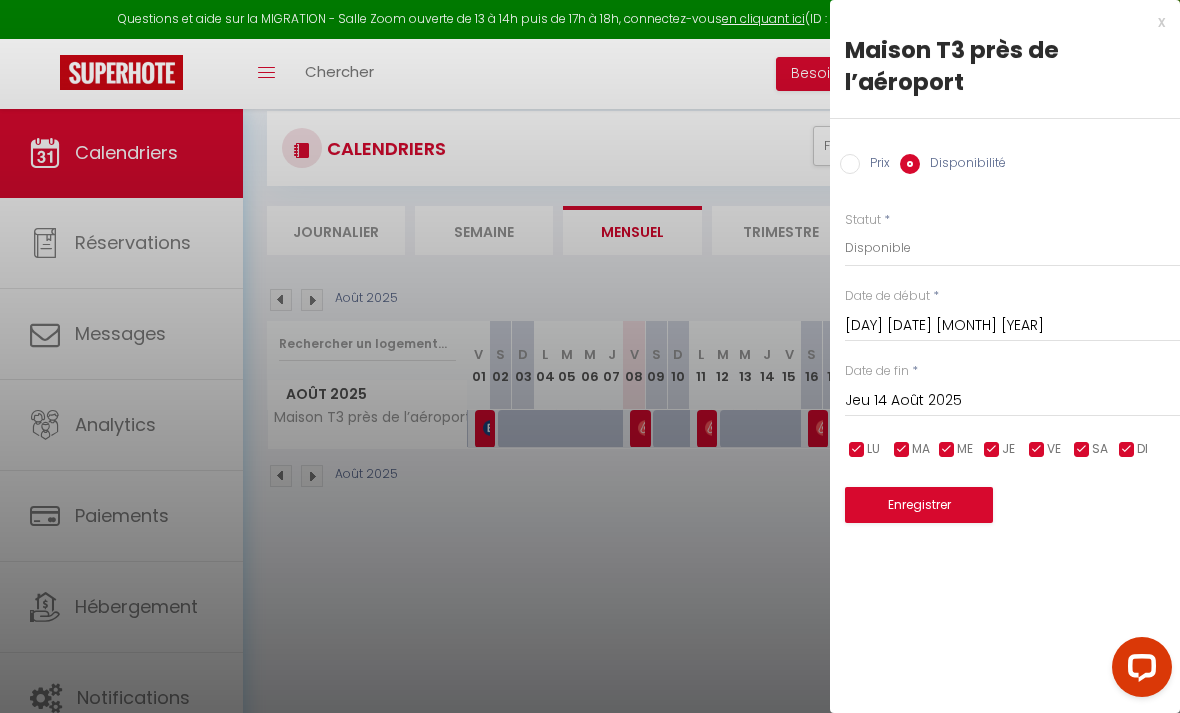 click on "x
Maison T3 près de l’aéroport     Prix     Disponibilité
Prix
*   130
Statut
*
Disponible
Indisponible
Date de début
*     [DAY] [DATE] [MONTH] [YEAR]         <   [MONTH] [YEAR]   >   [CALENDAR]
Date de fin
*     [DAY] [DATE] [MONTH] [YEAR]         <   [MONTH] [YEAR]   >   [CALENDAR]" at bounding box center [1005, 276] 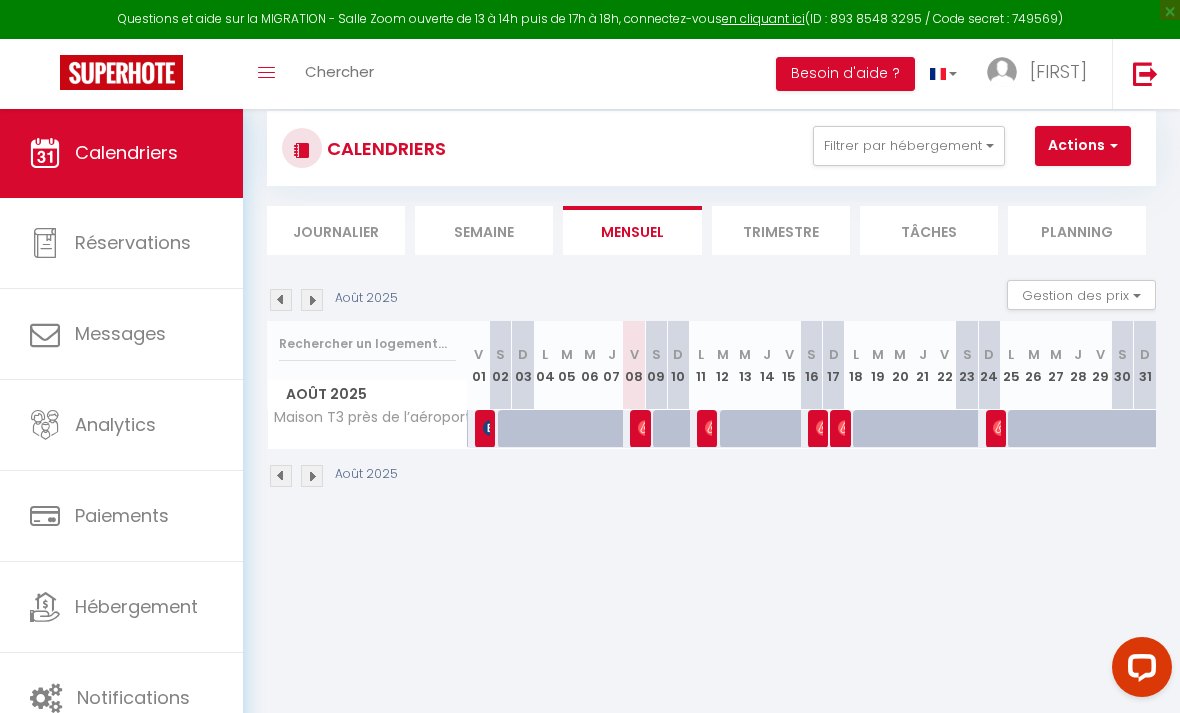 click at bounding box center [731, 429] 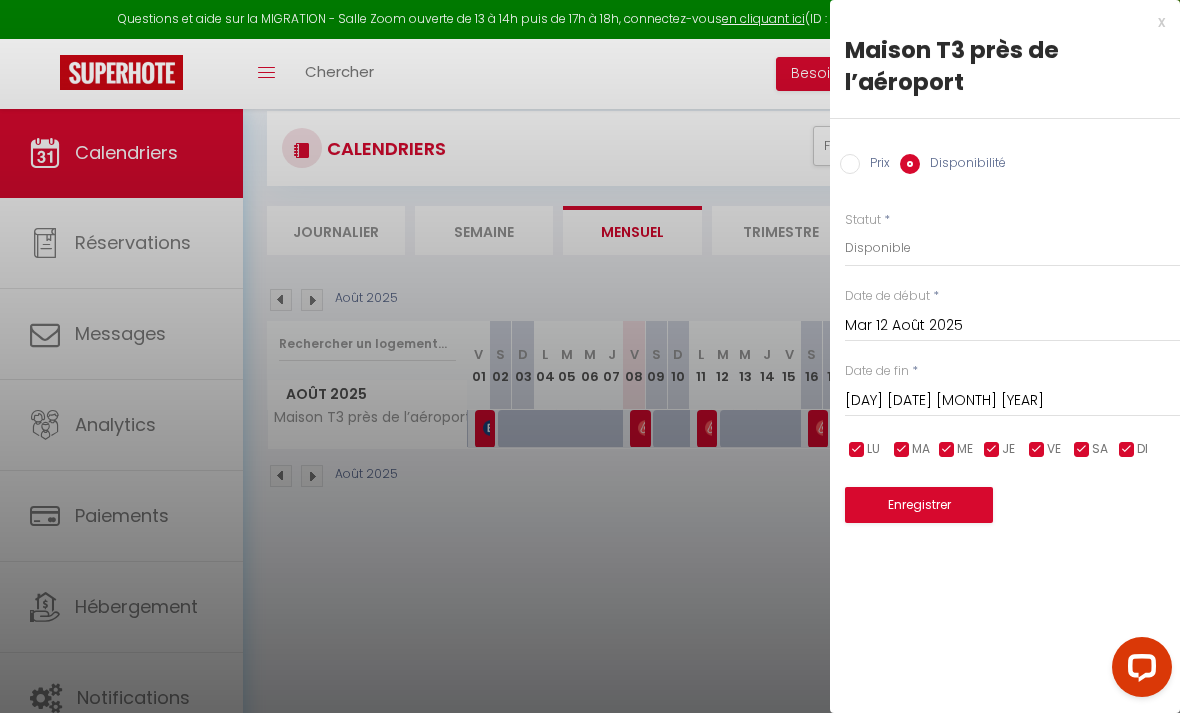 click on "[DAY] [DATE] [MONTH] [YEAR]" at bounding box center (1012, 401) 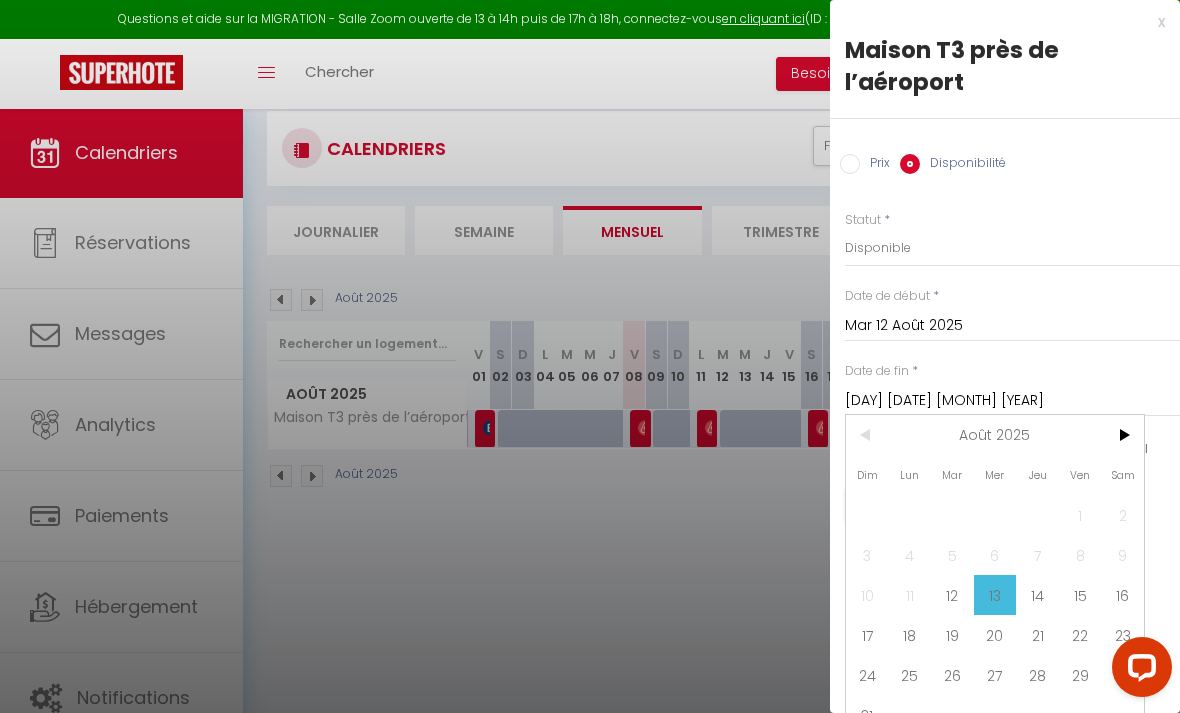 click on "14" at bounding box center [1037, 595] 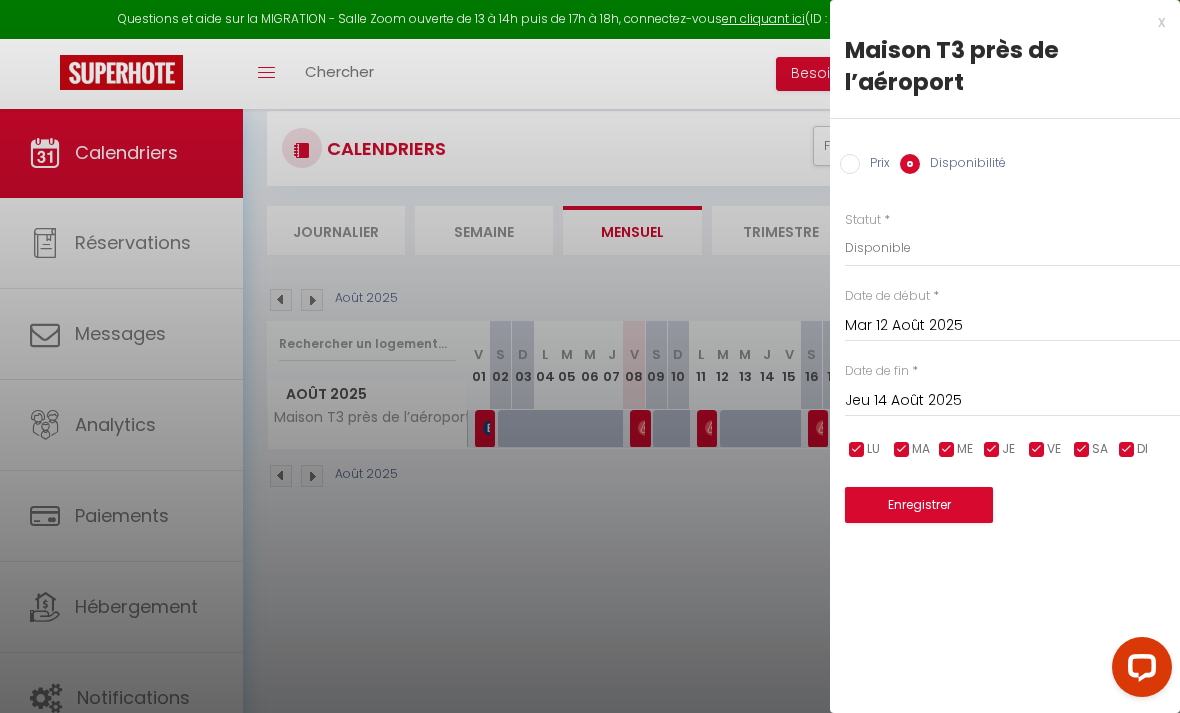 click on "Enregistrer" at bounding box center [919, 505] 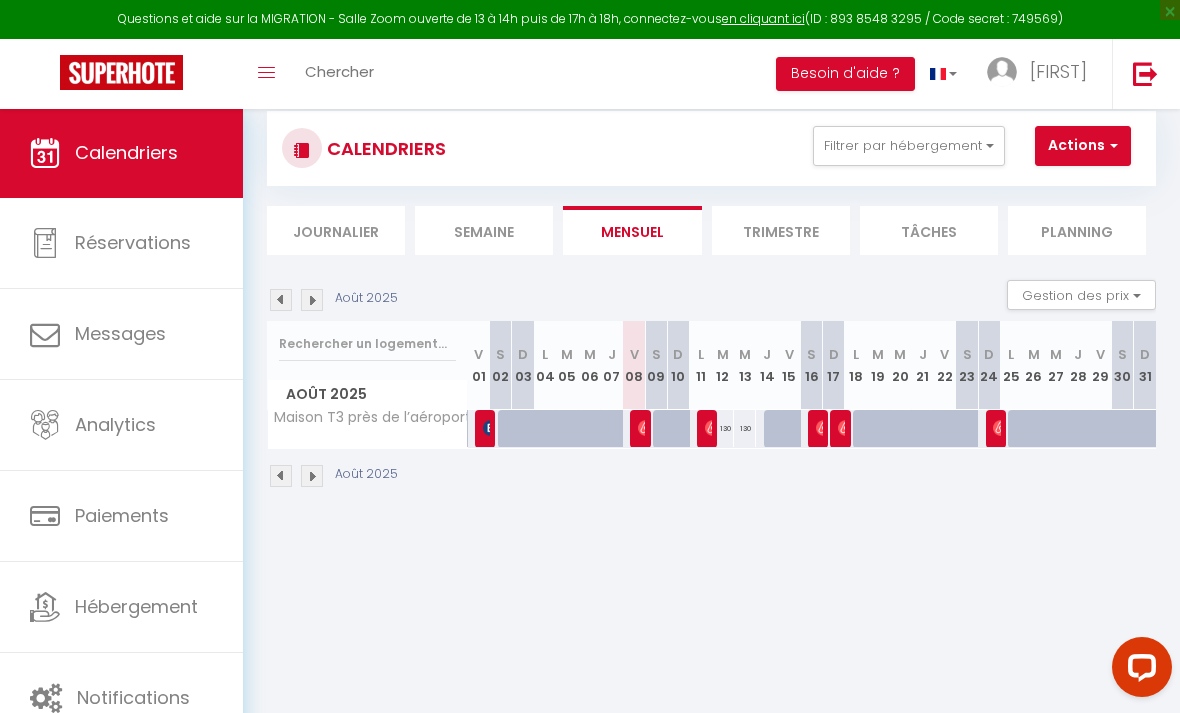 click at bounding box center [775, 429] 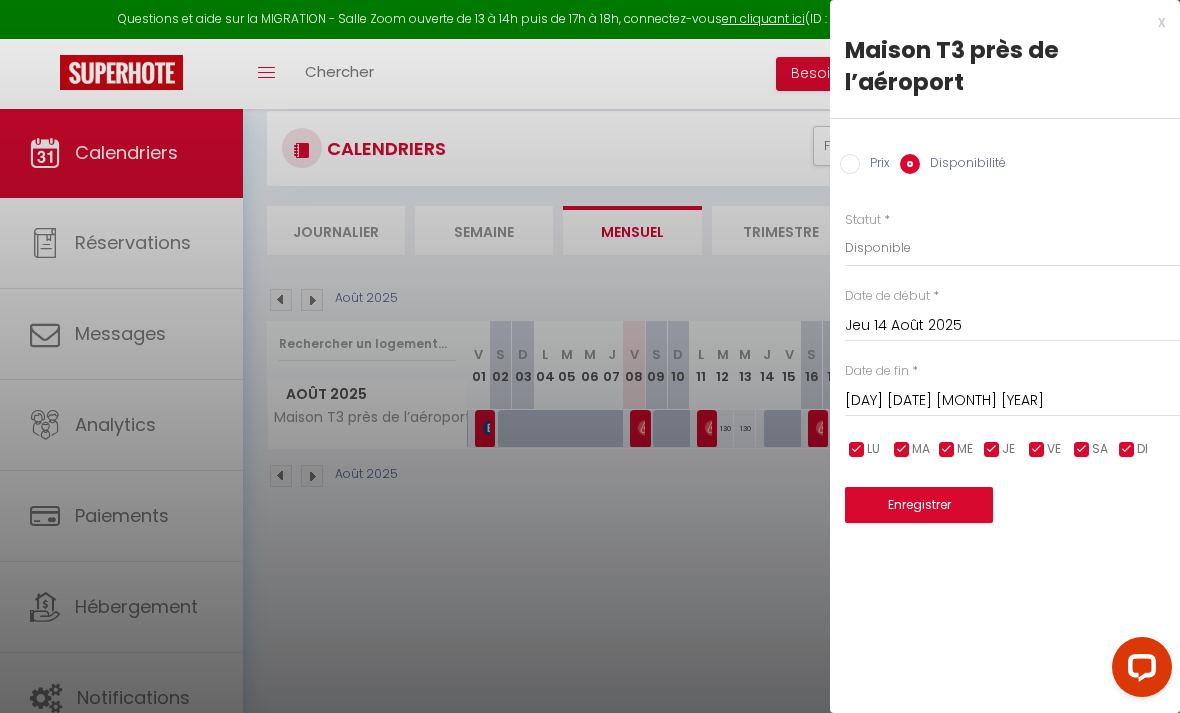 click on "DI" at bounding box center (1142, 450) 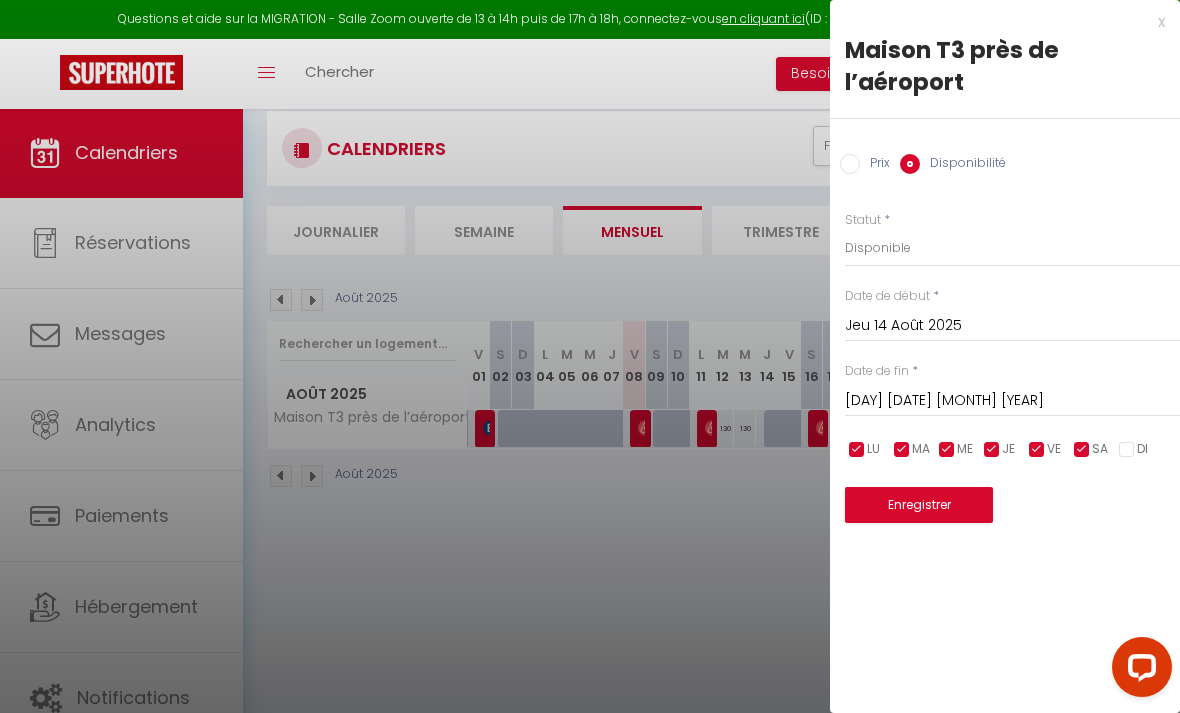 click at bounding box center (1127, 450) 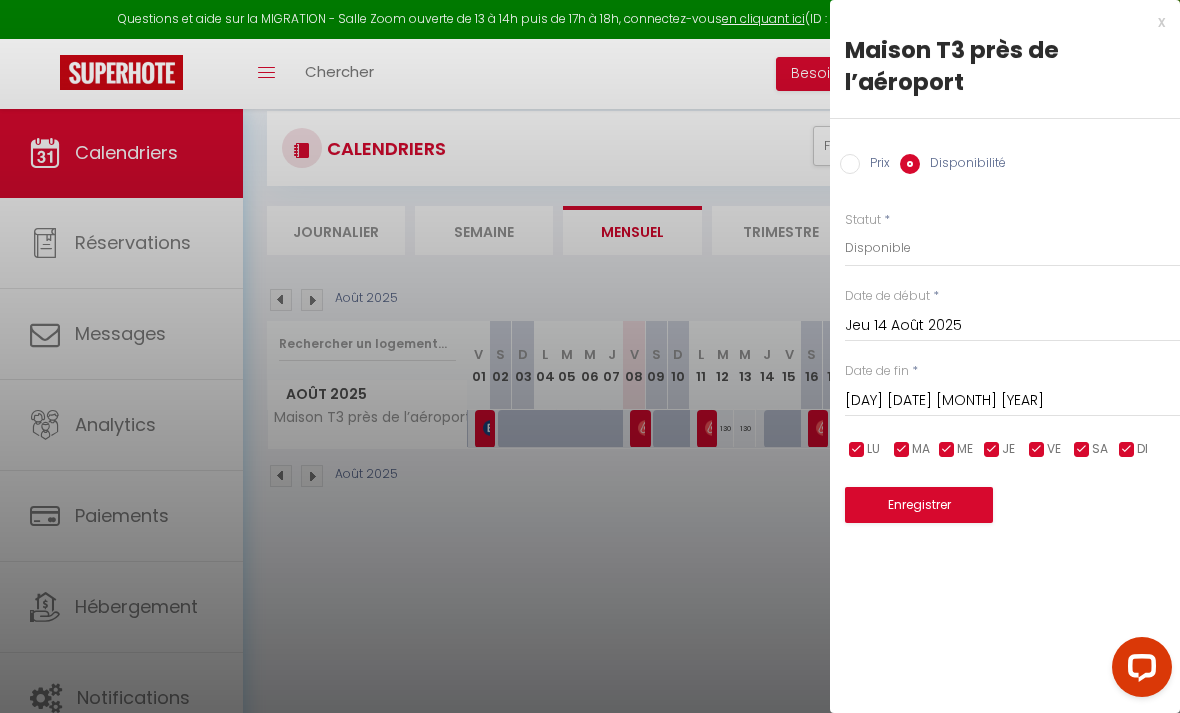 click on "Enregistrer" at bounding box center (919, 505) 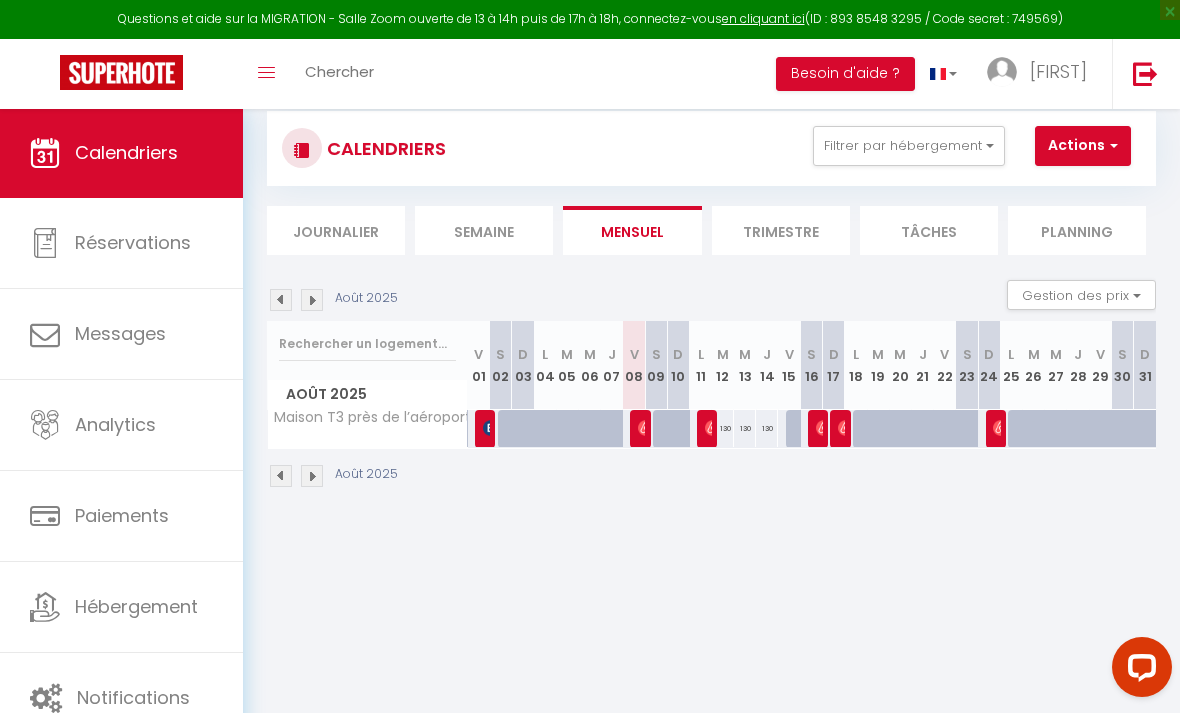 click at bounding box center (886, 440) 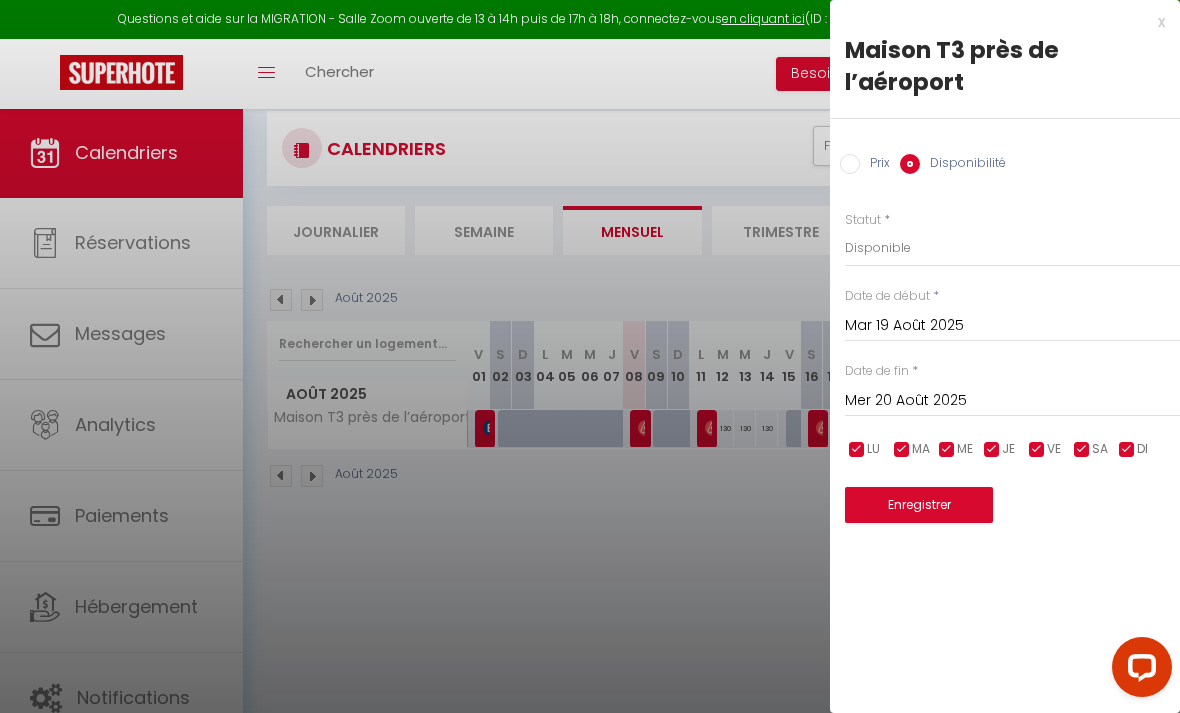 click on "Mer 20 Août 2025" at bounding box center (1012, 401) 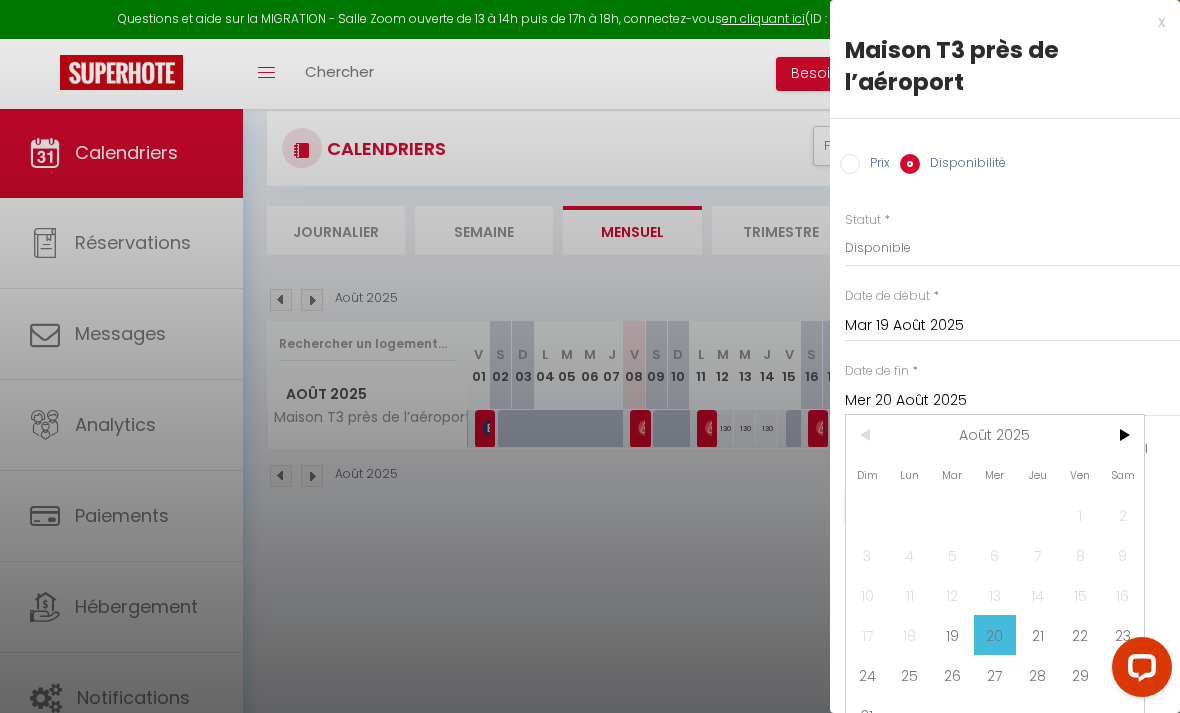 click on "22" at bounding box center (1080, 635) 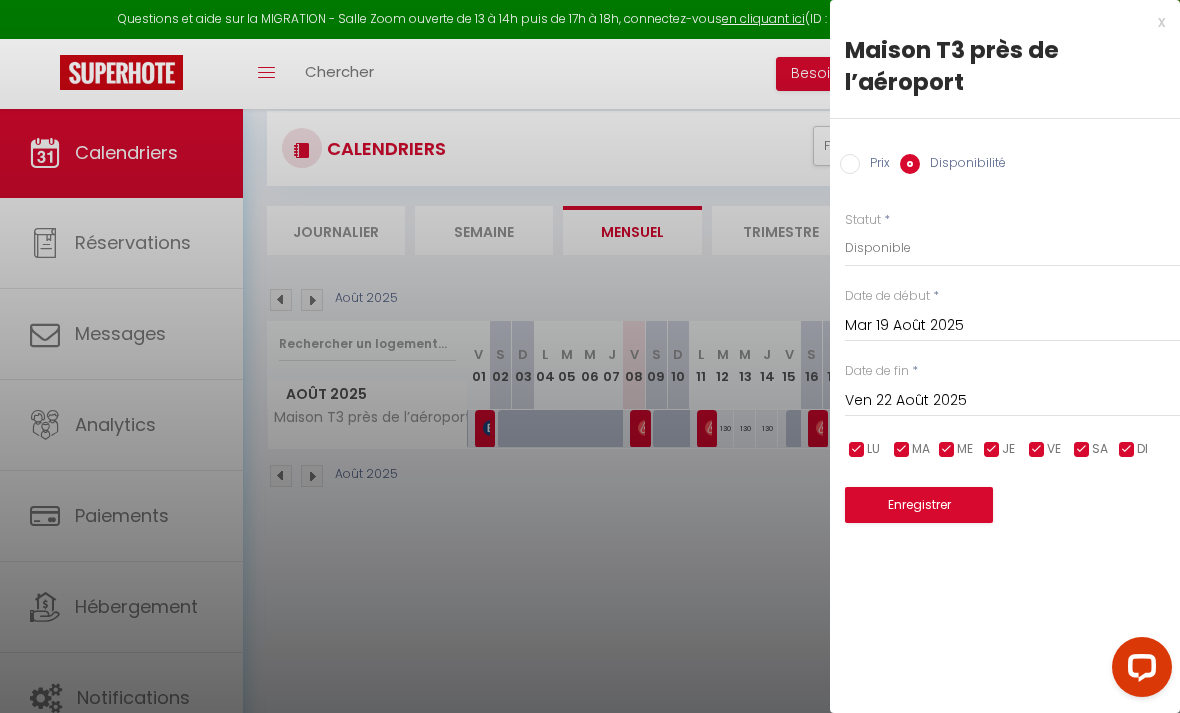 click on "Enregistrer" at bounding box center (919, 505) 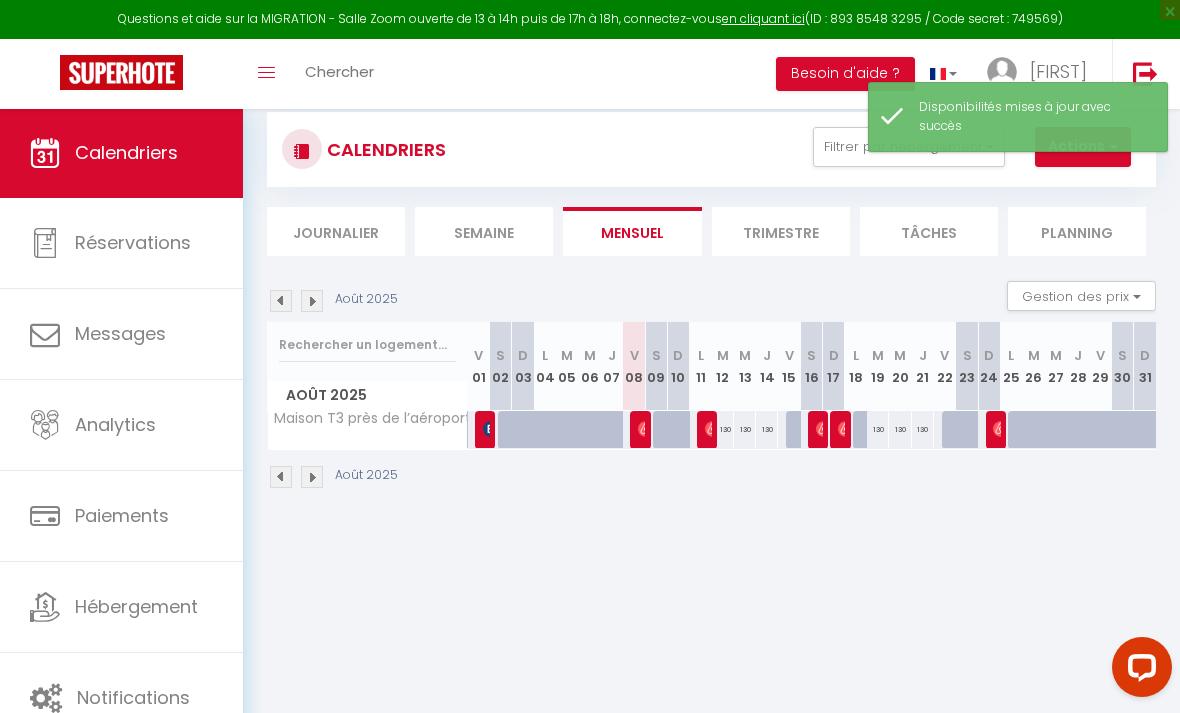 scroll, scrollTop: 38, scrollLeft: 0, axis: vertical 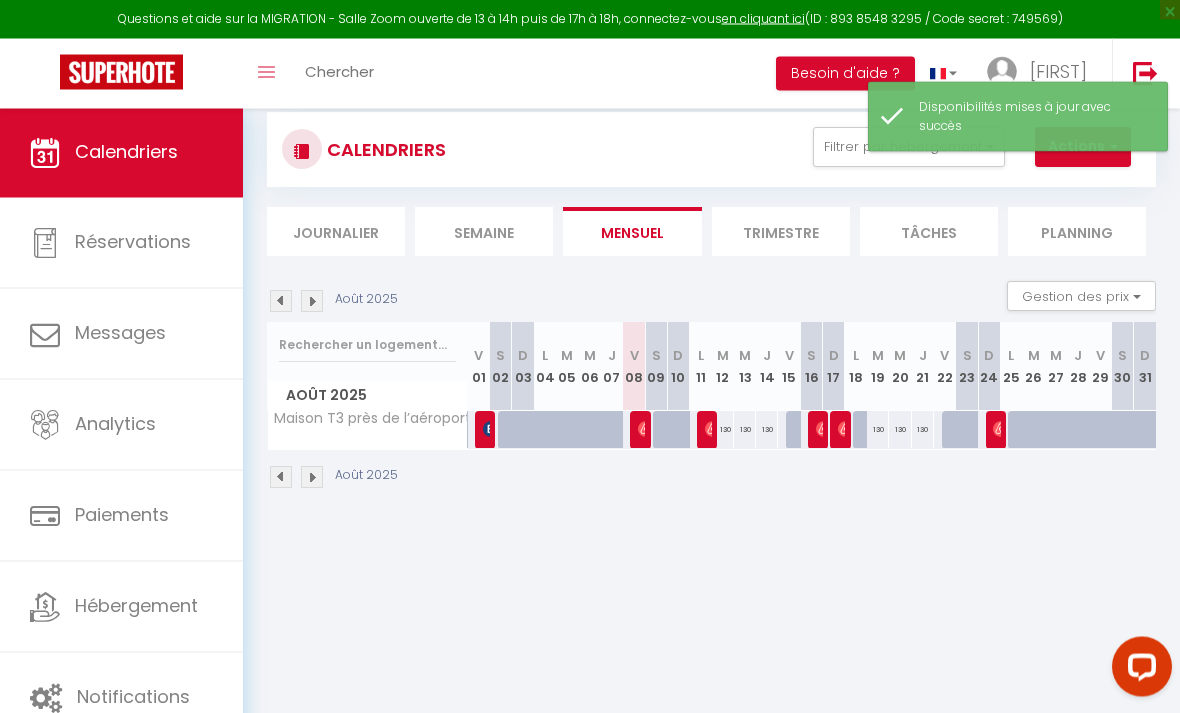 click at bounding box center [953, 431] 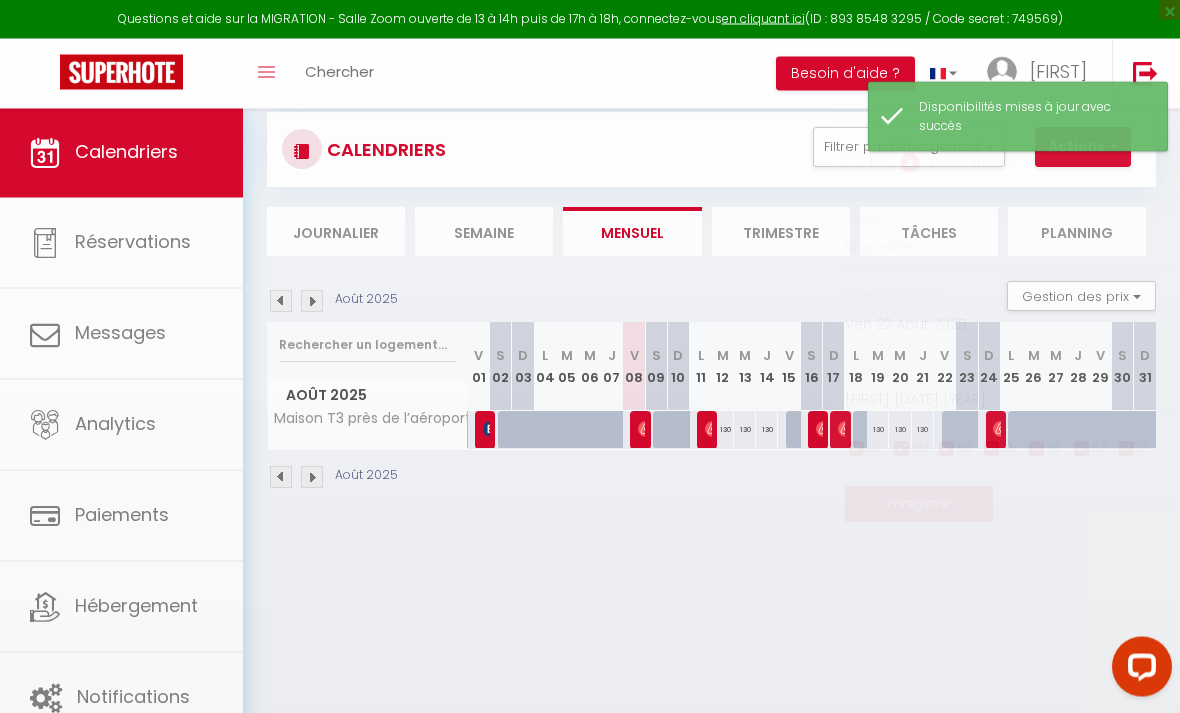 scroll, scrollTop: 39, scrollLeft: 0, axis: vertical 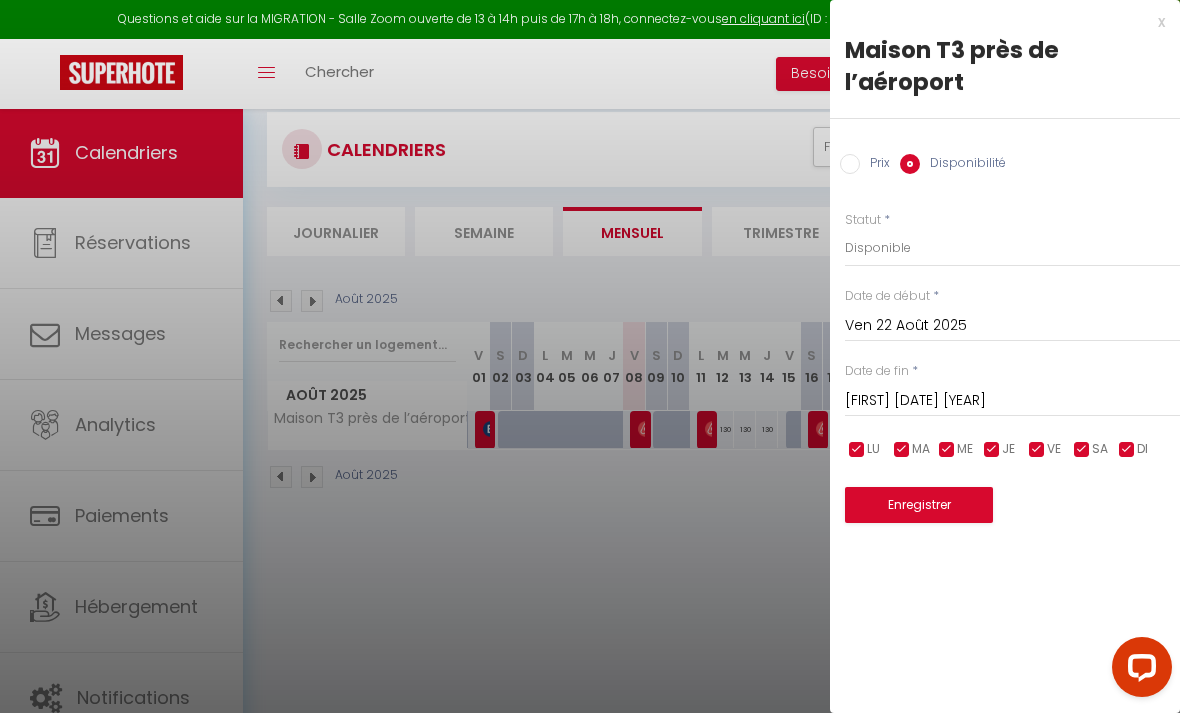 click on "Enregistrer" at bounding box center (919, 505) 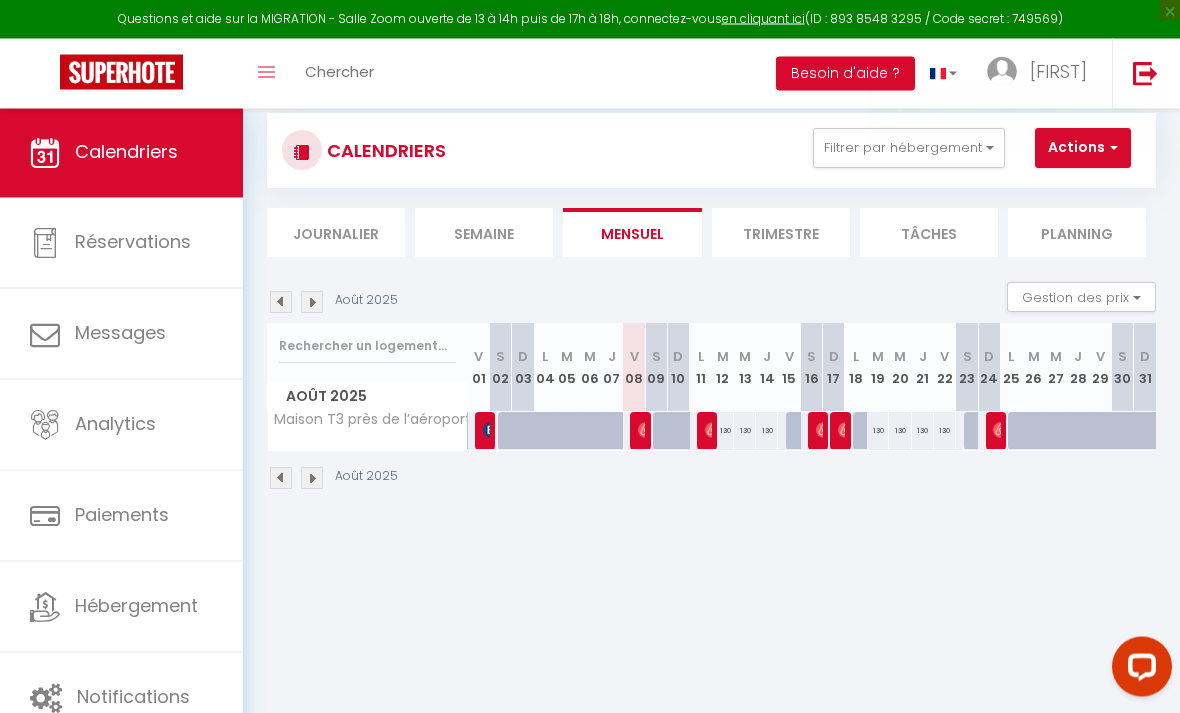 scroll, scrollTop: 38, scrollLeft: 0, axis: vertical 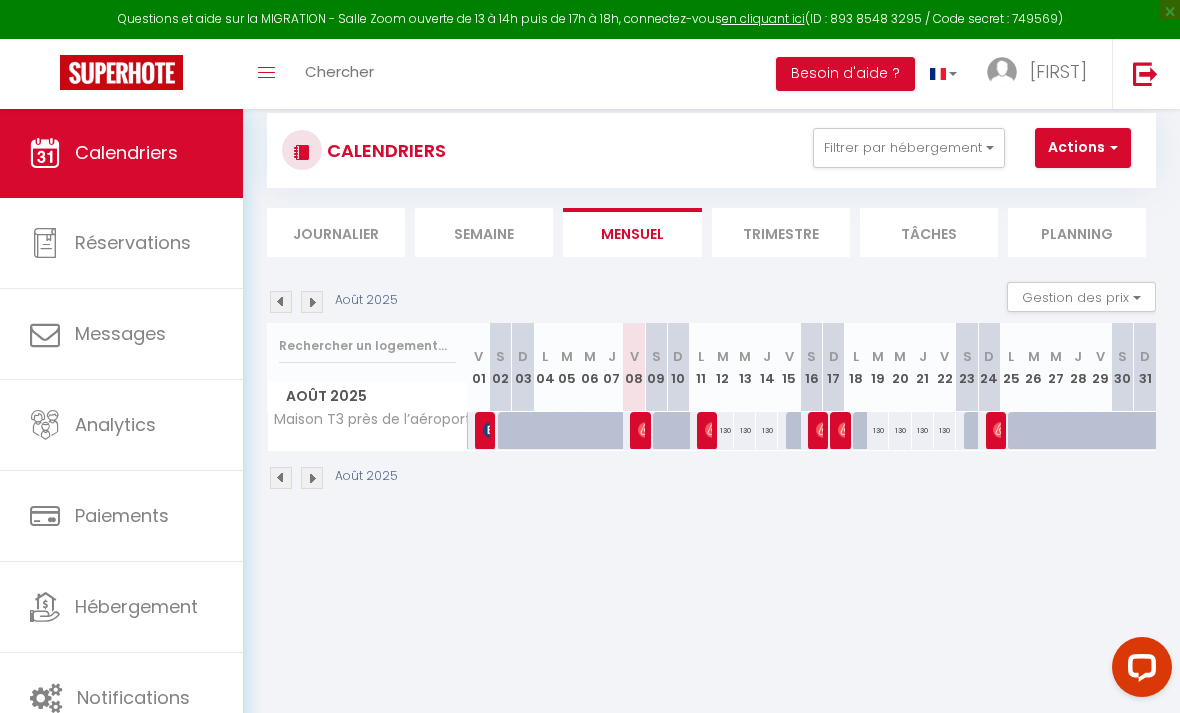 click at bounding box center (1034, 431) 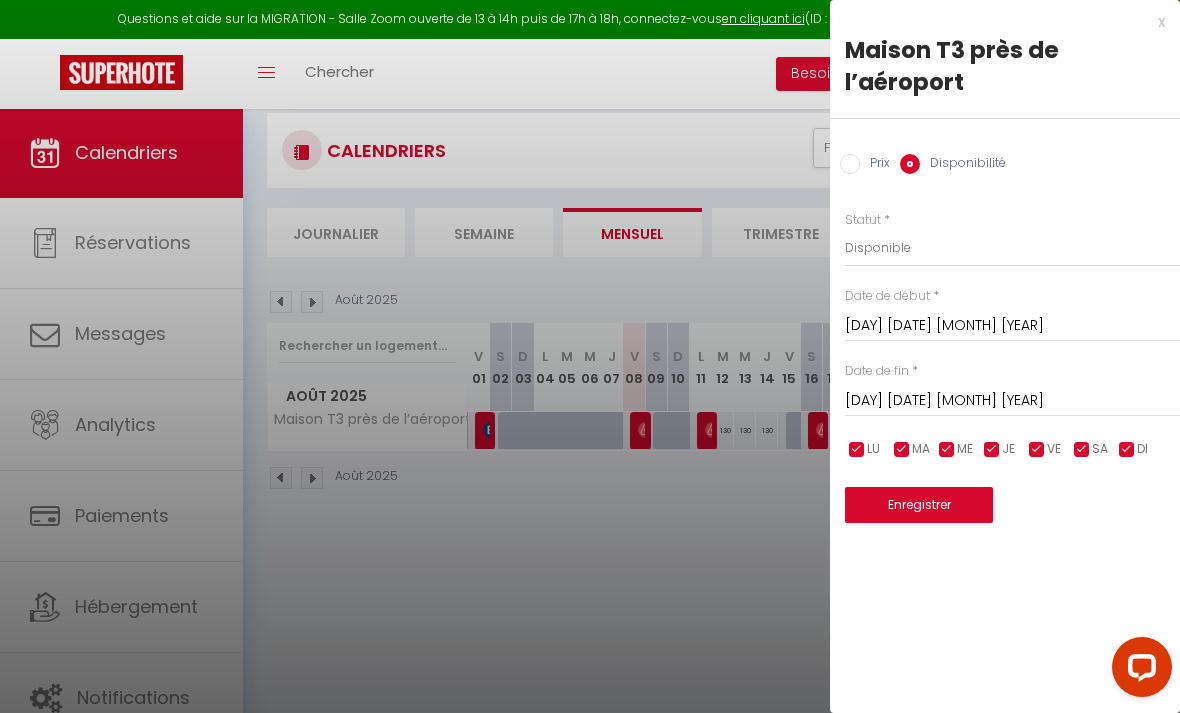 click on "[DAY] [DATE] [MONTH] [YEAR]" at bounding box center (1012, 401) 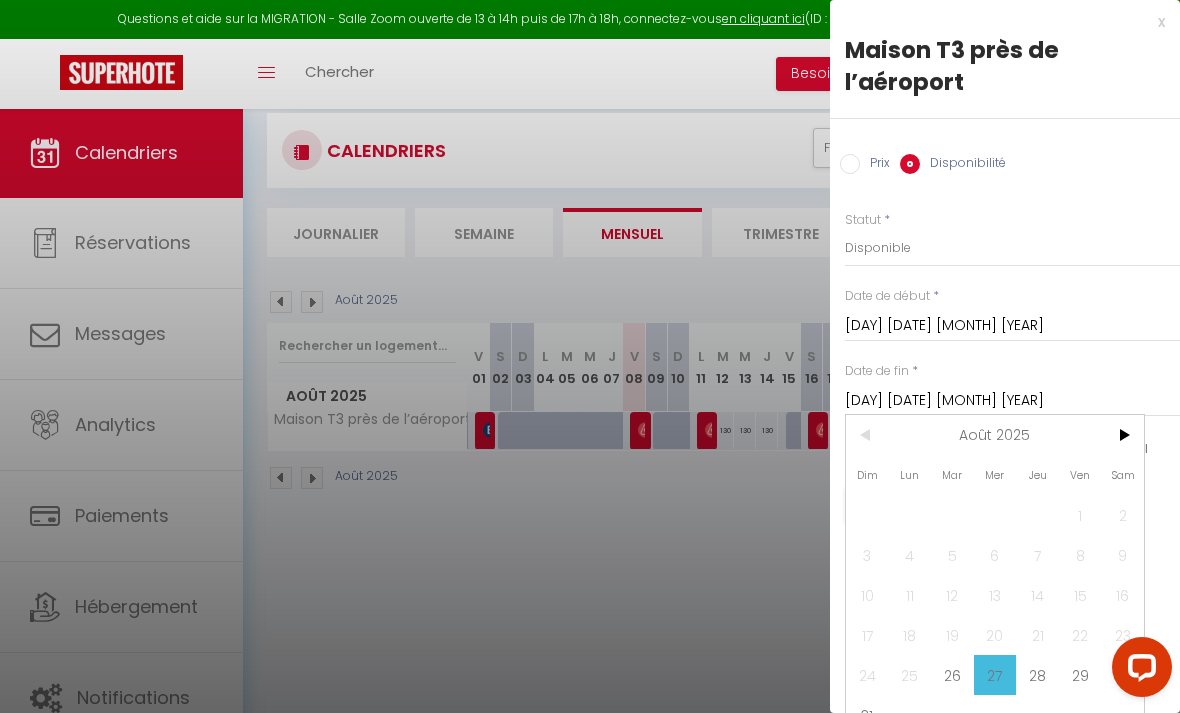 click at bounding box center [590, 356] 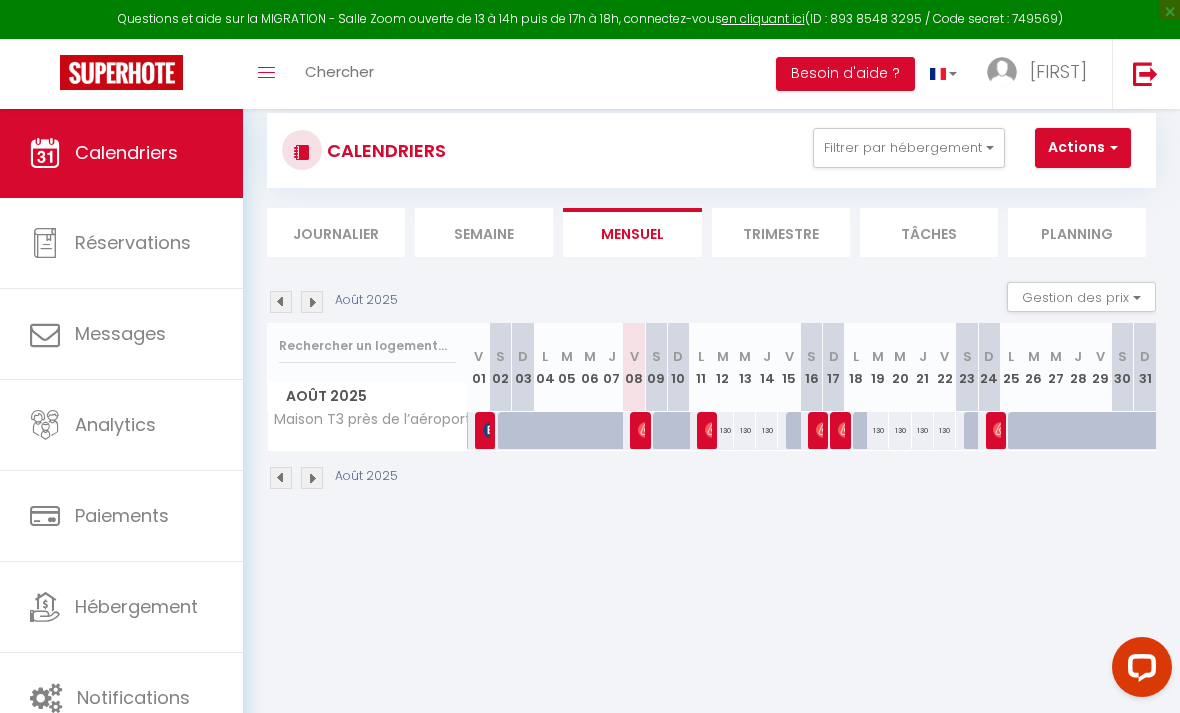 click at bounding box center (1019, 431) 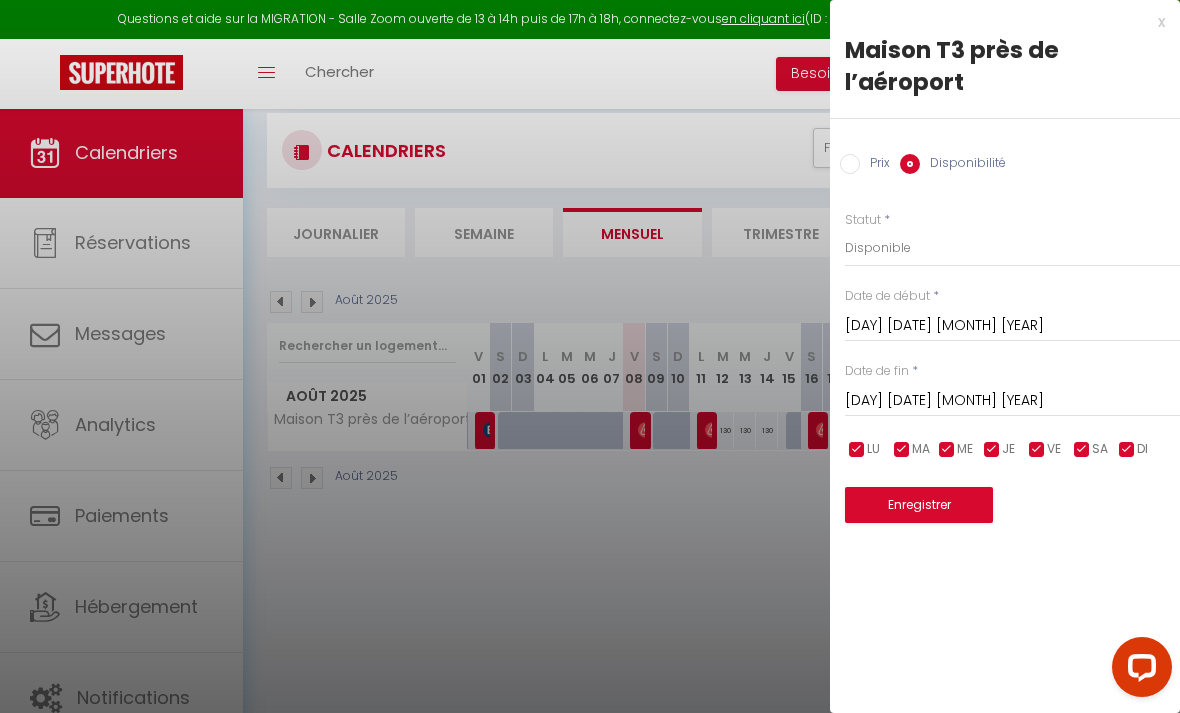 click at bounding box center [590, 356] 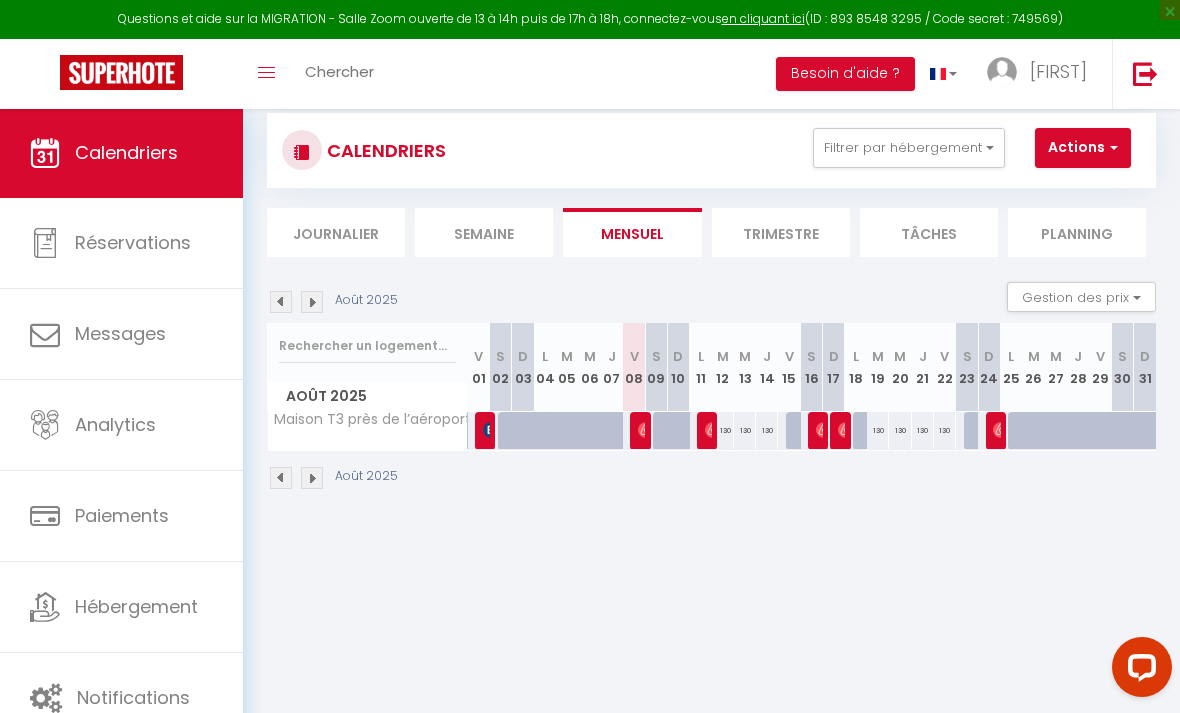 click at bounding box center (1019, 431) 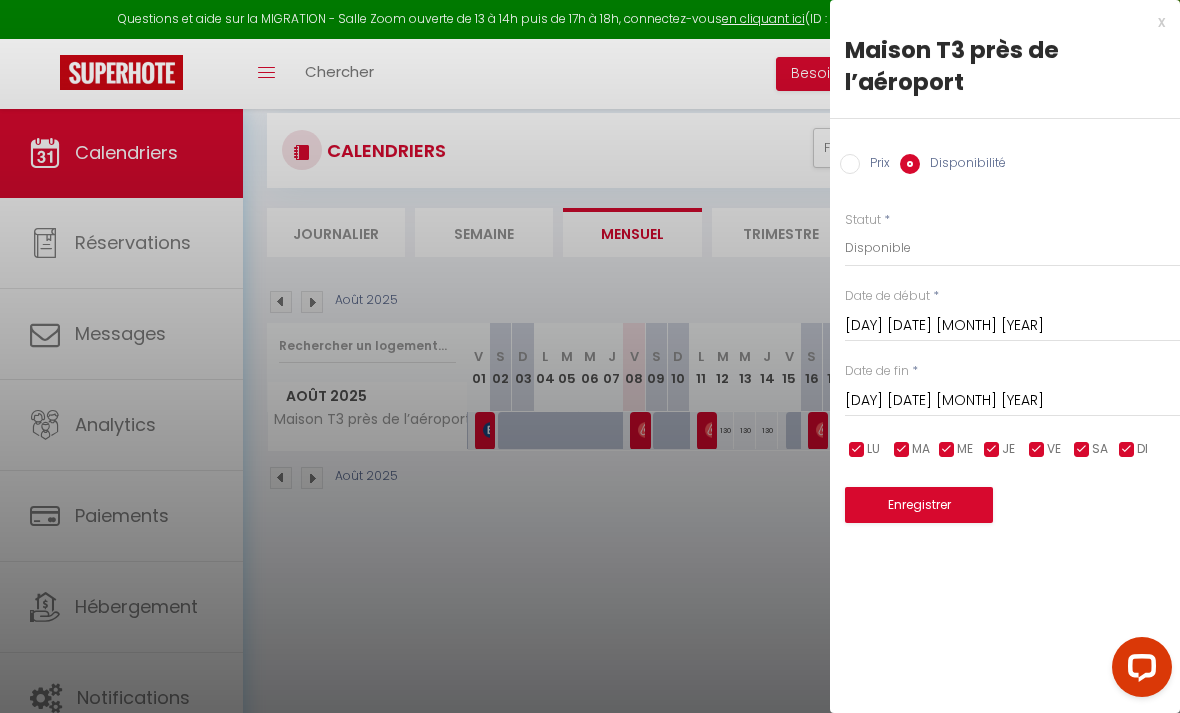 click on "[DAY] [DATE] [MONTH] [YEAR]" at bounding box center (1012, 401) 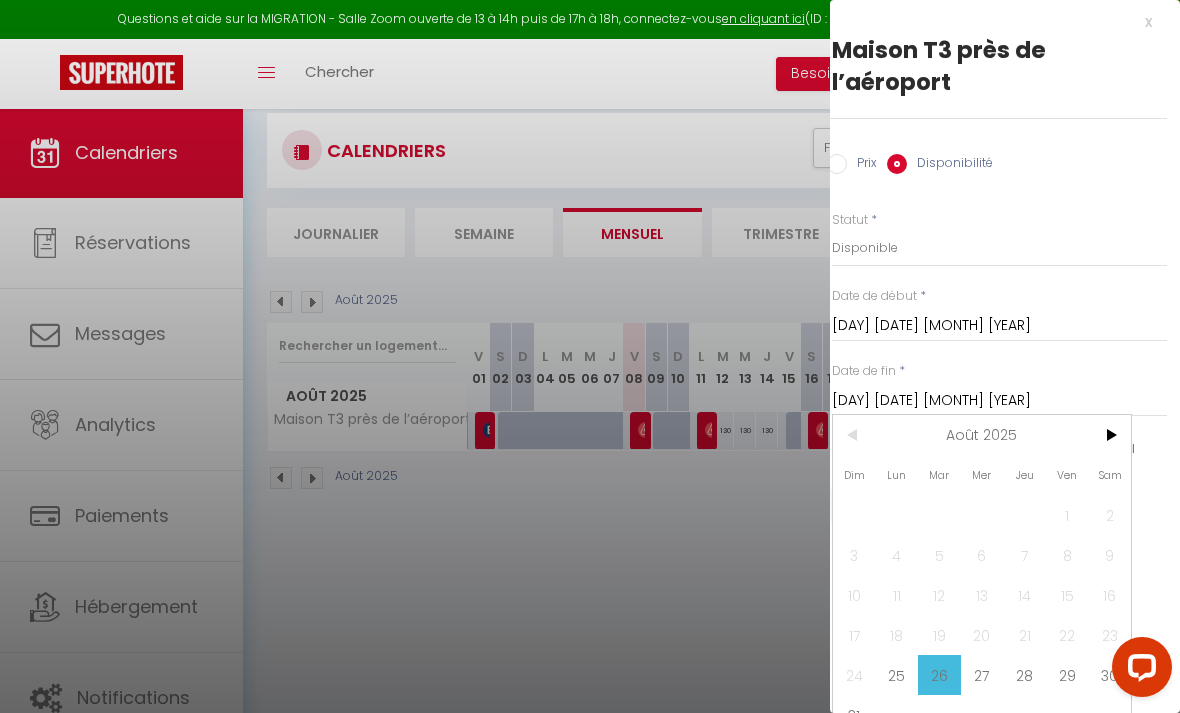 scroll, scrollTop: 0, scrollLeft: 13, axis: horizontal 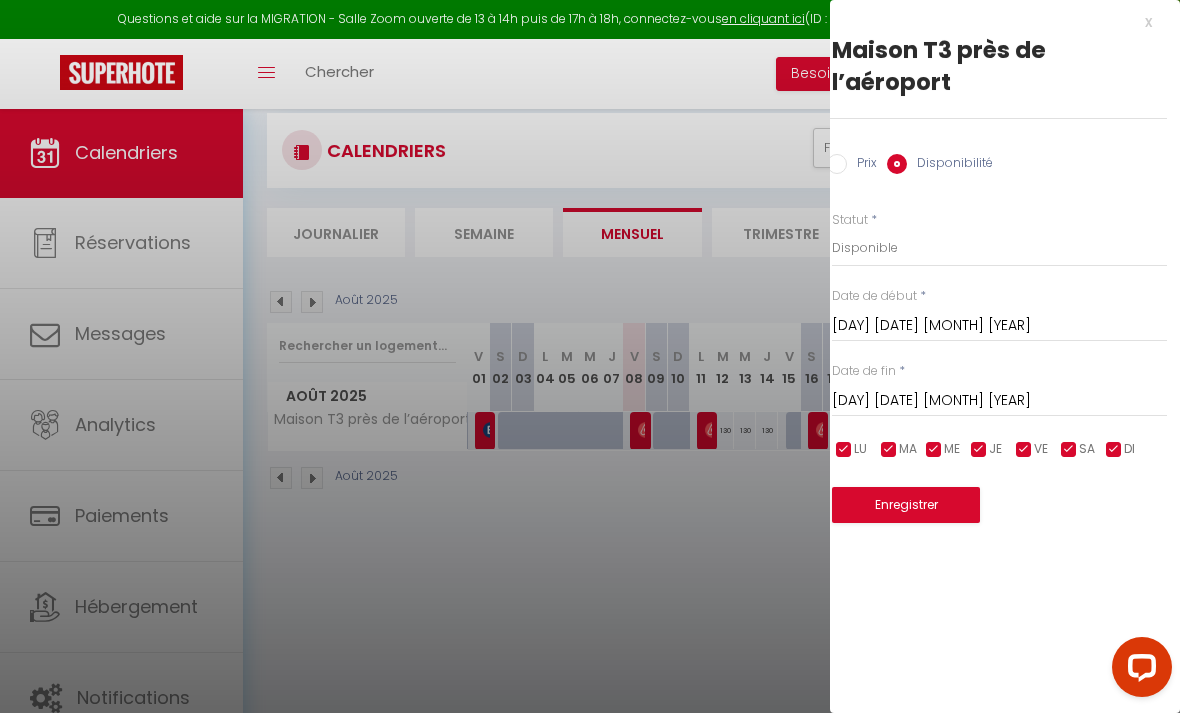 click on "[DAY] [DATE] [MONTH] [YEAR]" at bounding box center (999, 401) 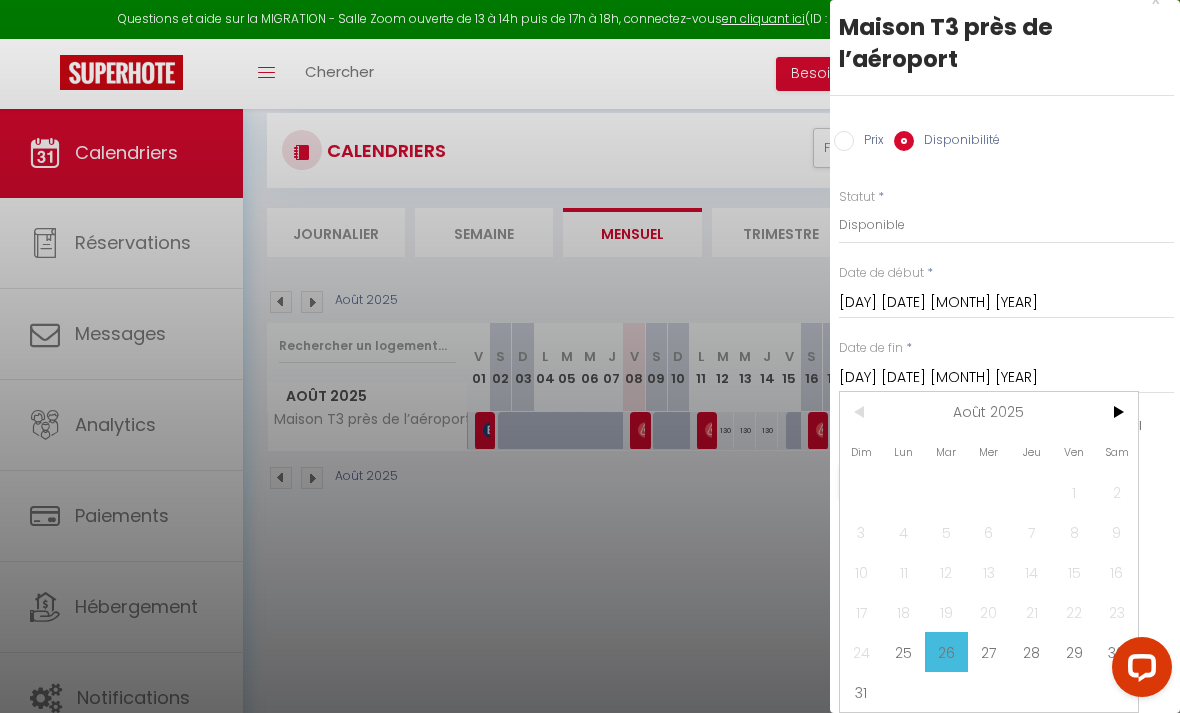 scroll, scrollTop: 24, scrollLeft: 5, axis: both 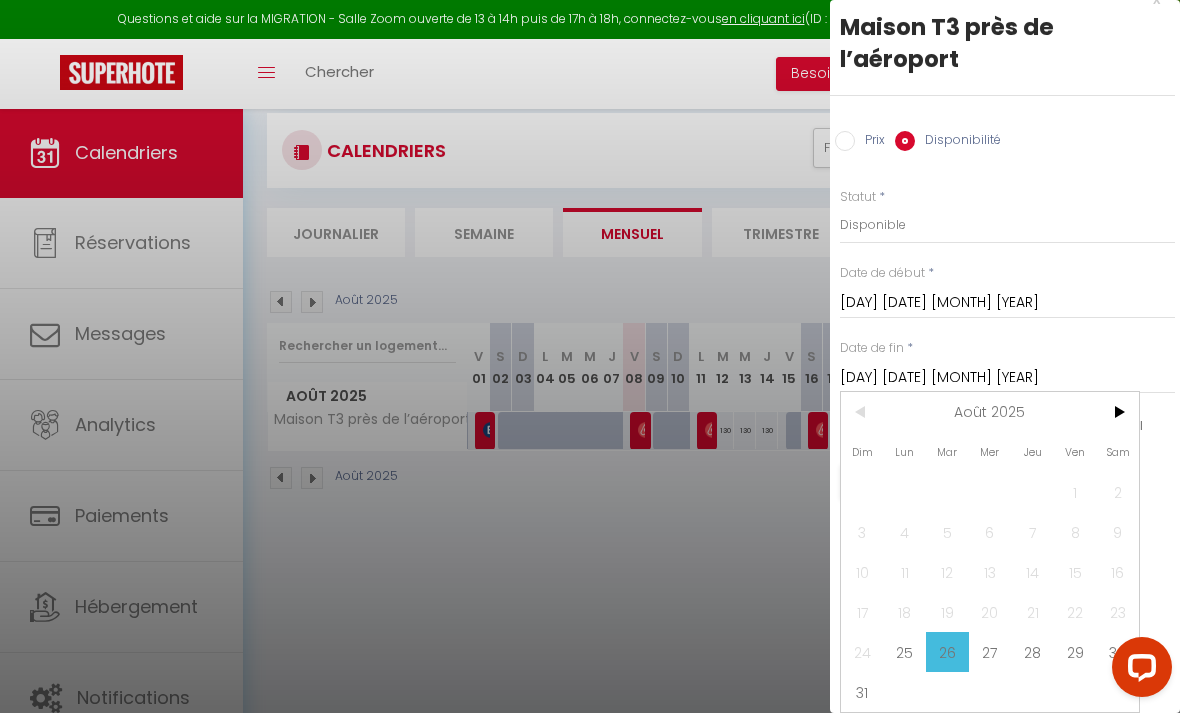 click on "31" at bounding box center (862, 692) 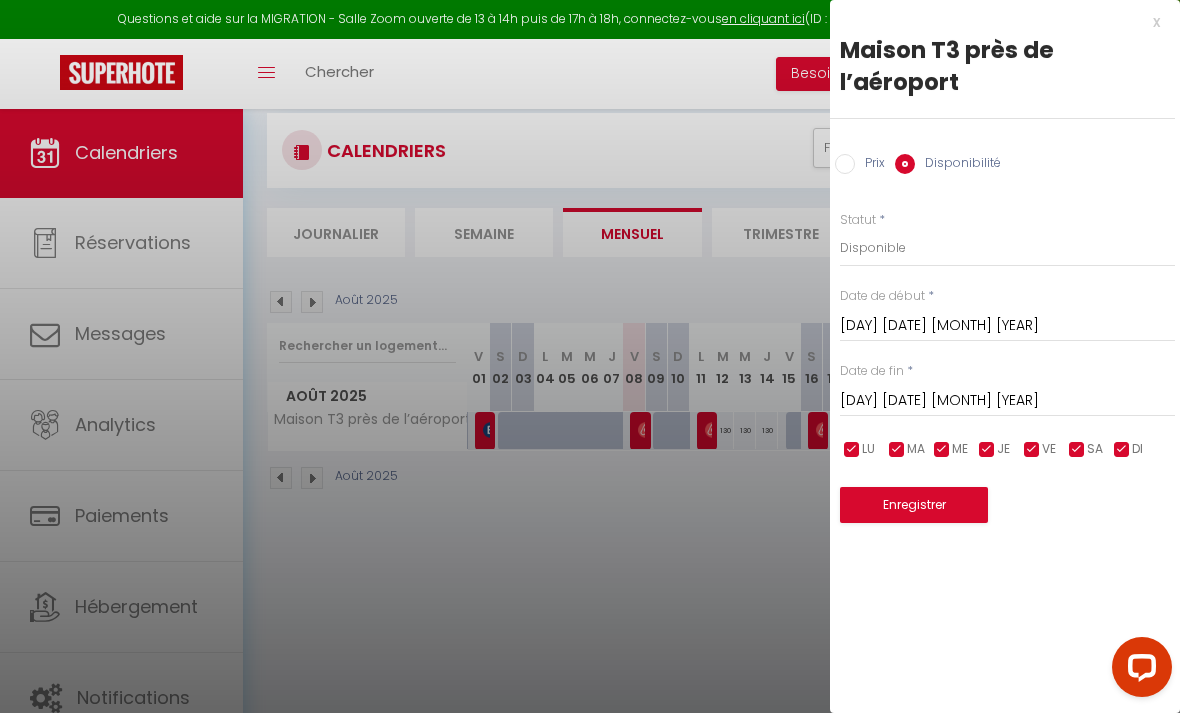 click on "Enregistrer" at bounding box center [914, 505] 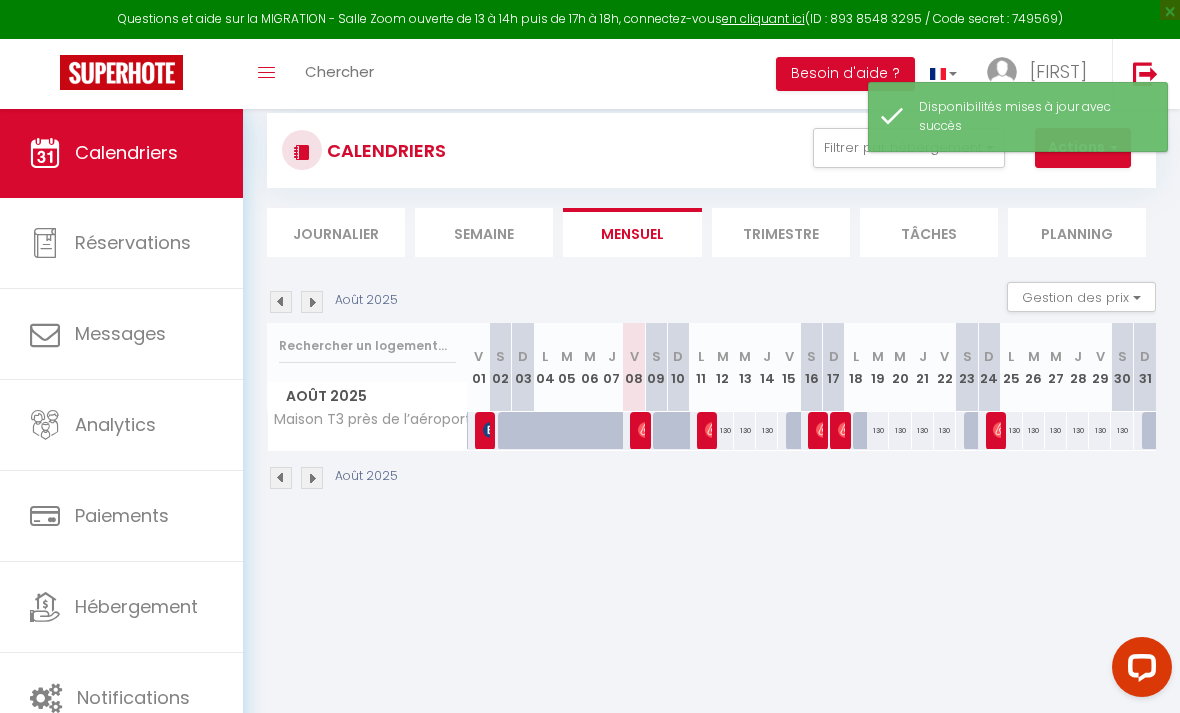 click at bounding box center [1153, 431] 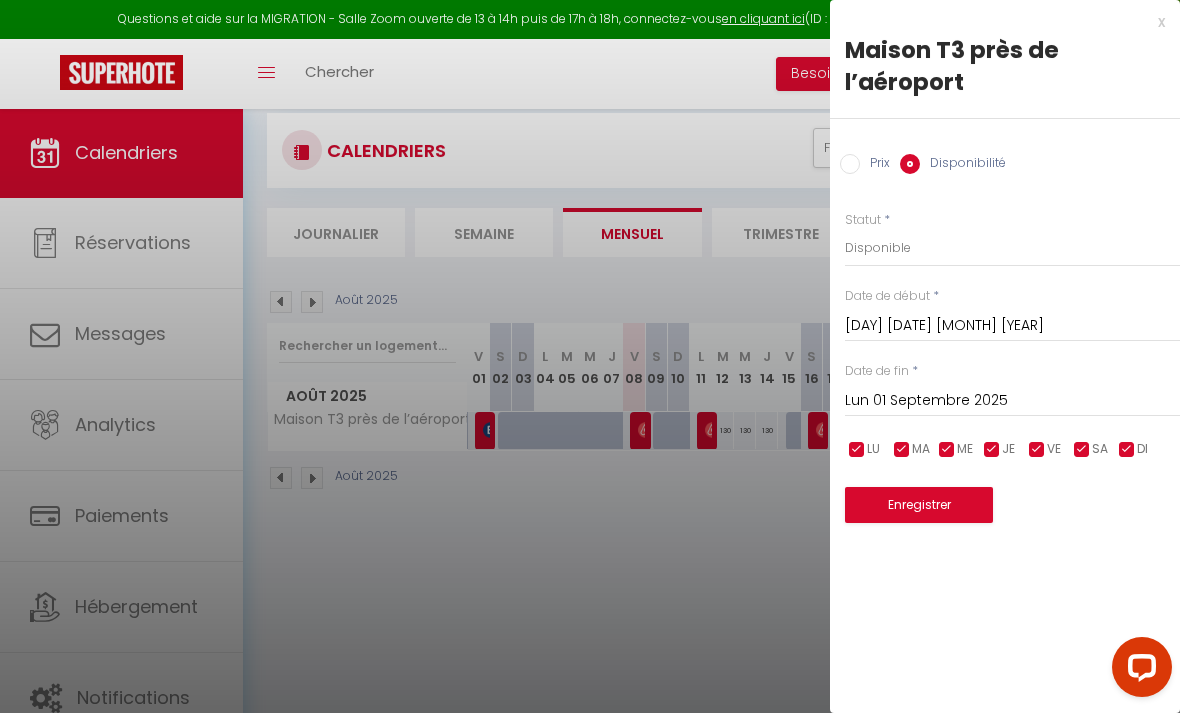 click on "Enregistrer" at bounding box center [919, 505] 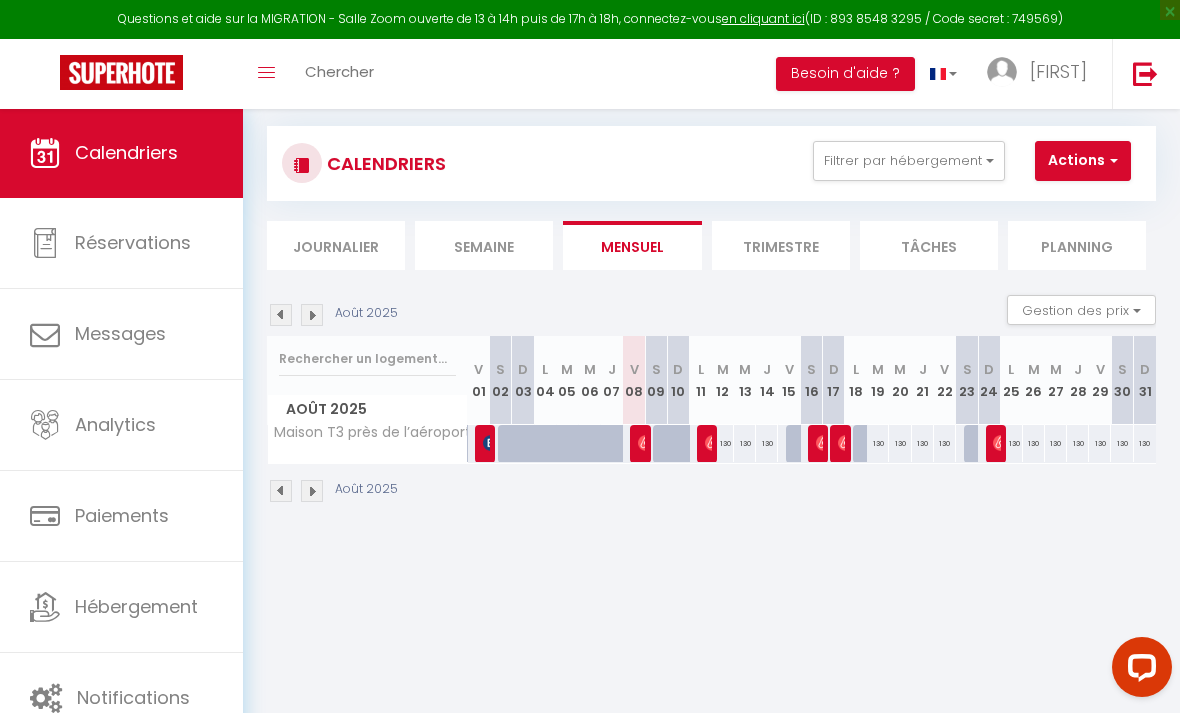 scroll, scrollTop: 16, scrollLeft: 0, axis: vertical 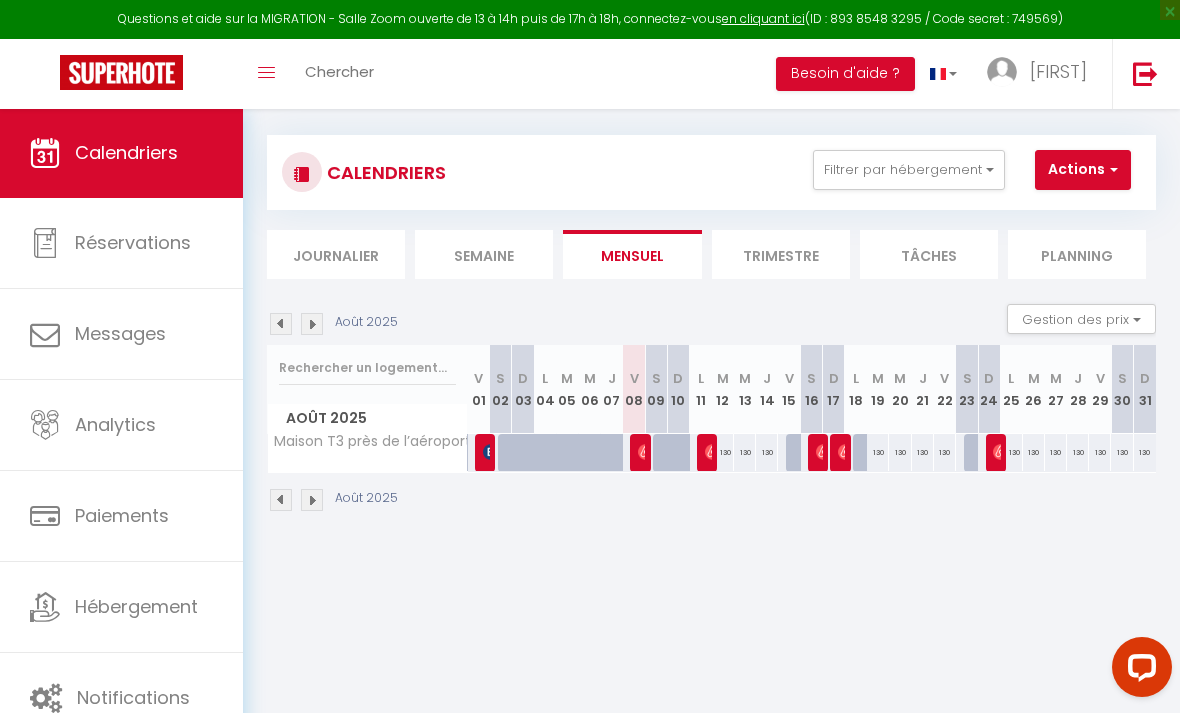 click on "Filtrer par hébergement" at bounding box center (909, 170) 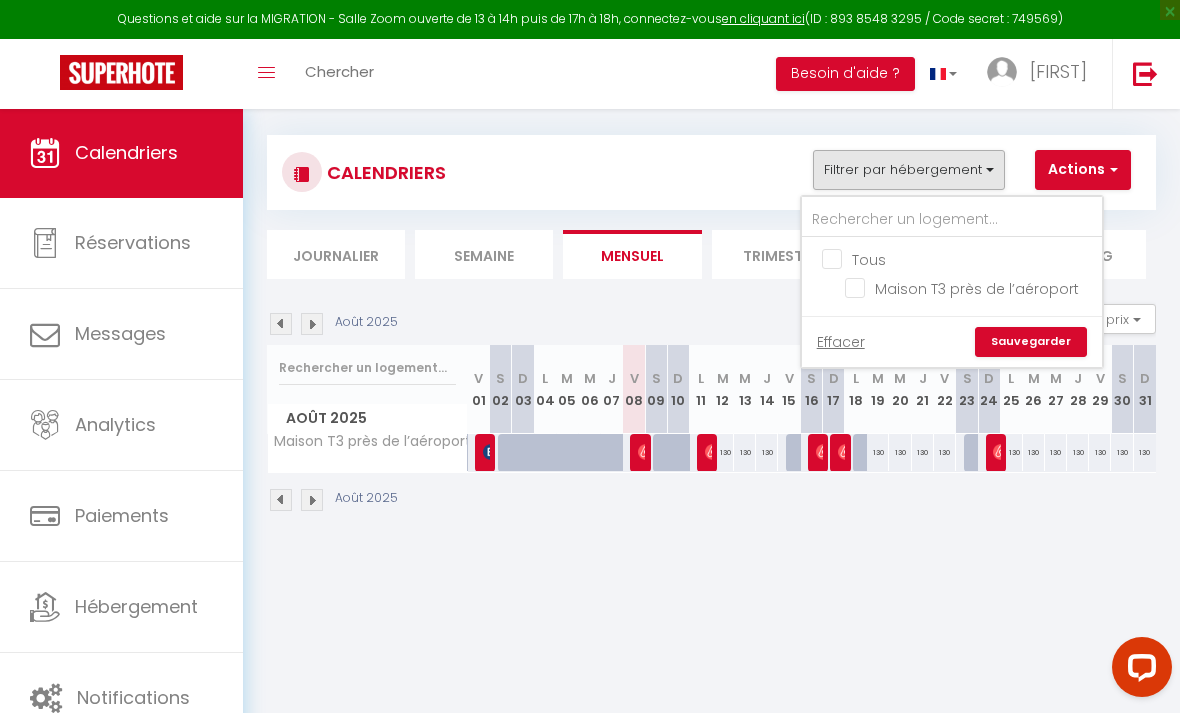 click at bounding box center [590, 356] 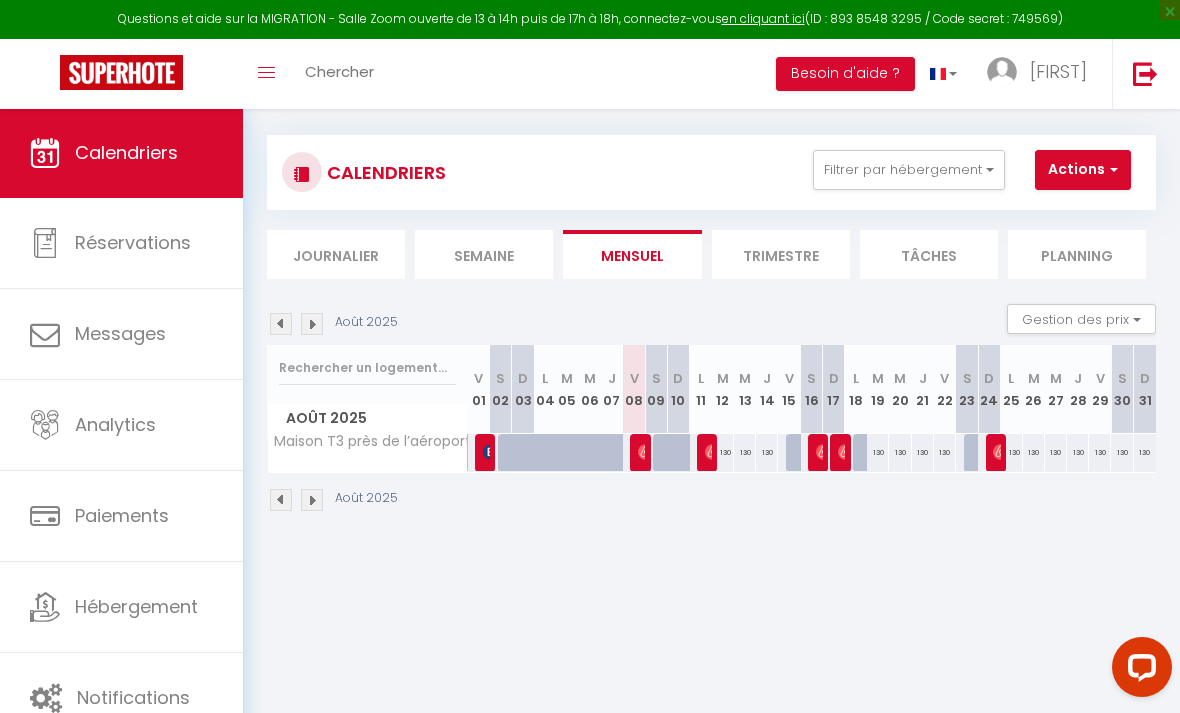 scroll, scrollTop: 0, scrollLeft: 0, axis: both 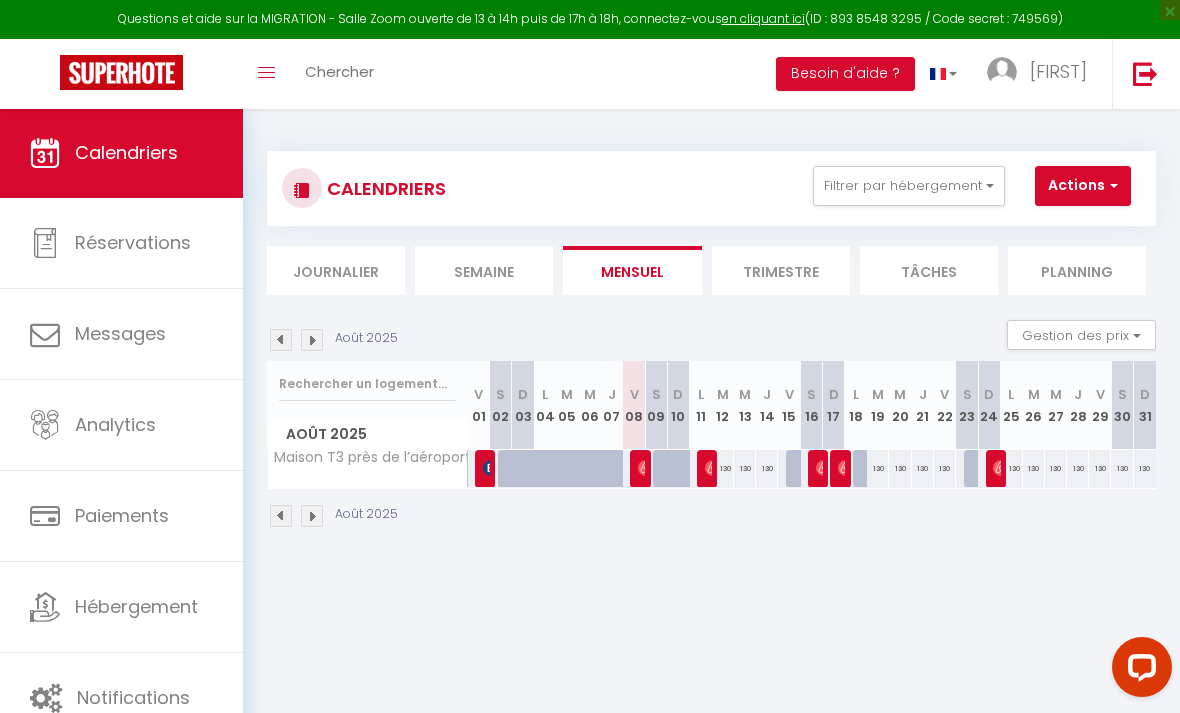 click at bounding box center [1145, 73] 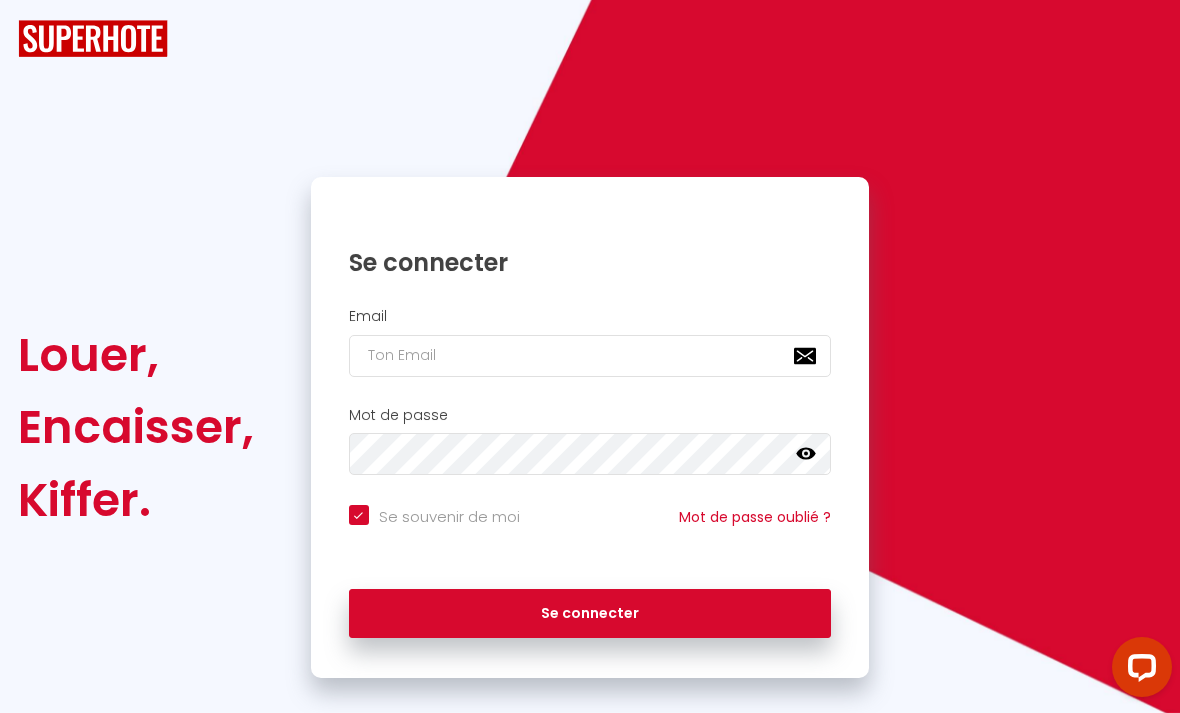 checkbox on "true" 